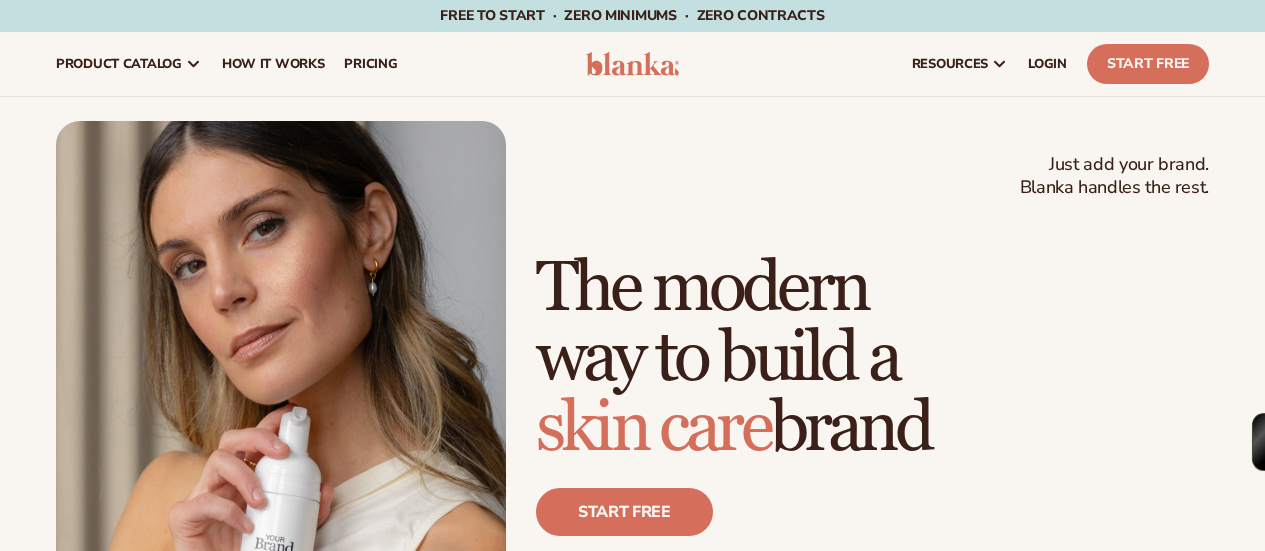 scroll, scrollTop: 0, scrollLeft: 0, axis: both 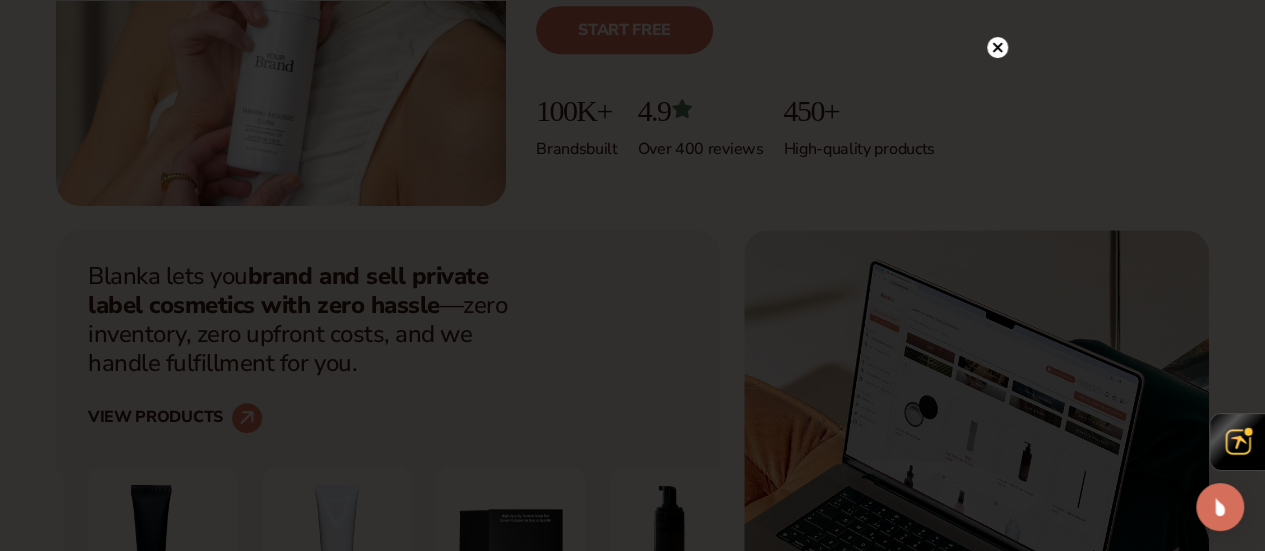click 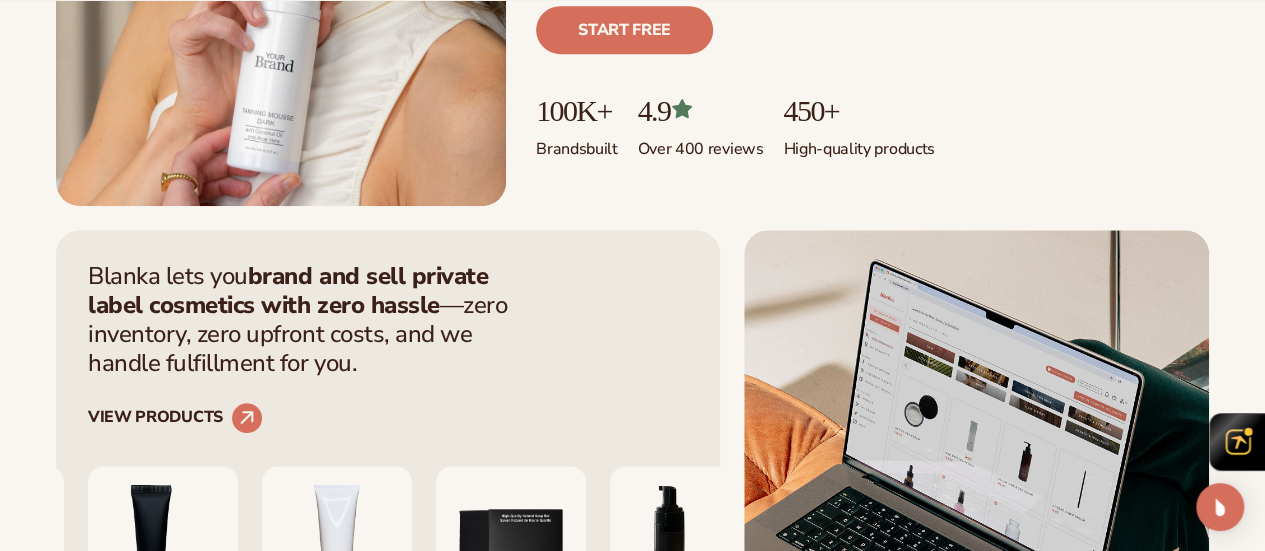 scroll, scrollTop: 964, scrollLeft: 0, axis: vertical 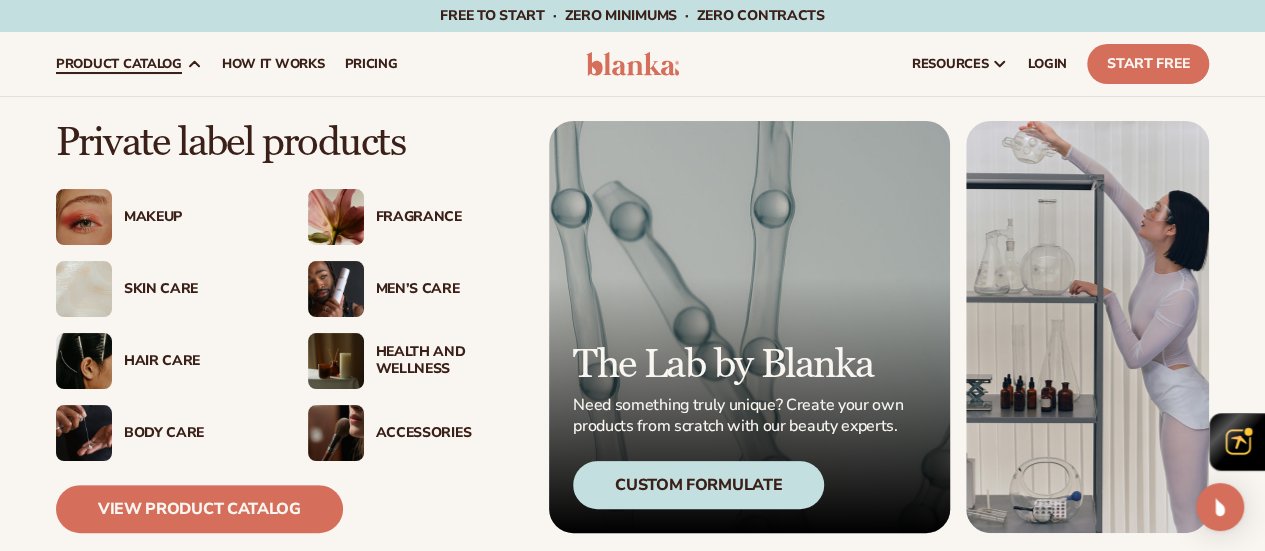 click on "Makeup" at bounding box center [196, 217] 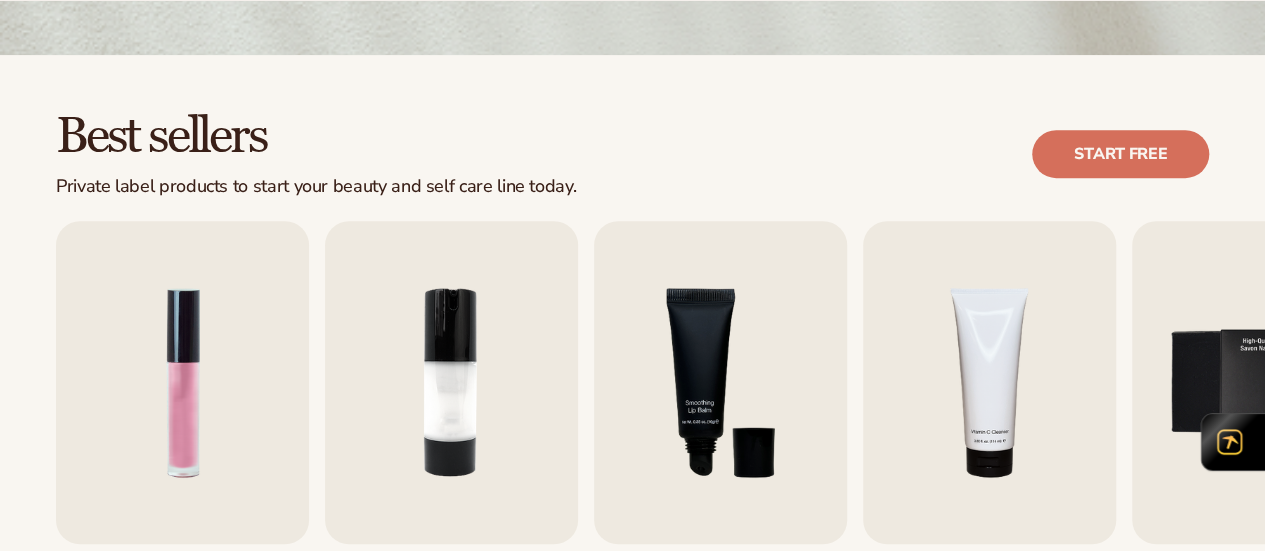 scroll, scrollTop: 964, scrollLeft: 0, axis: vertical 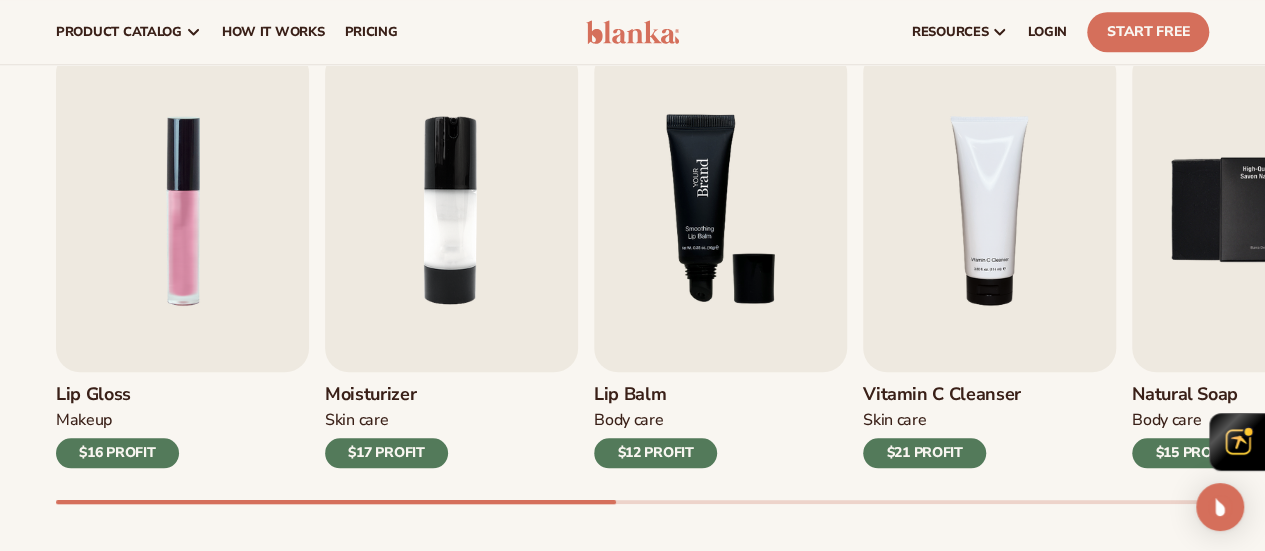 click at bounding box center (720, 210) 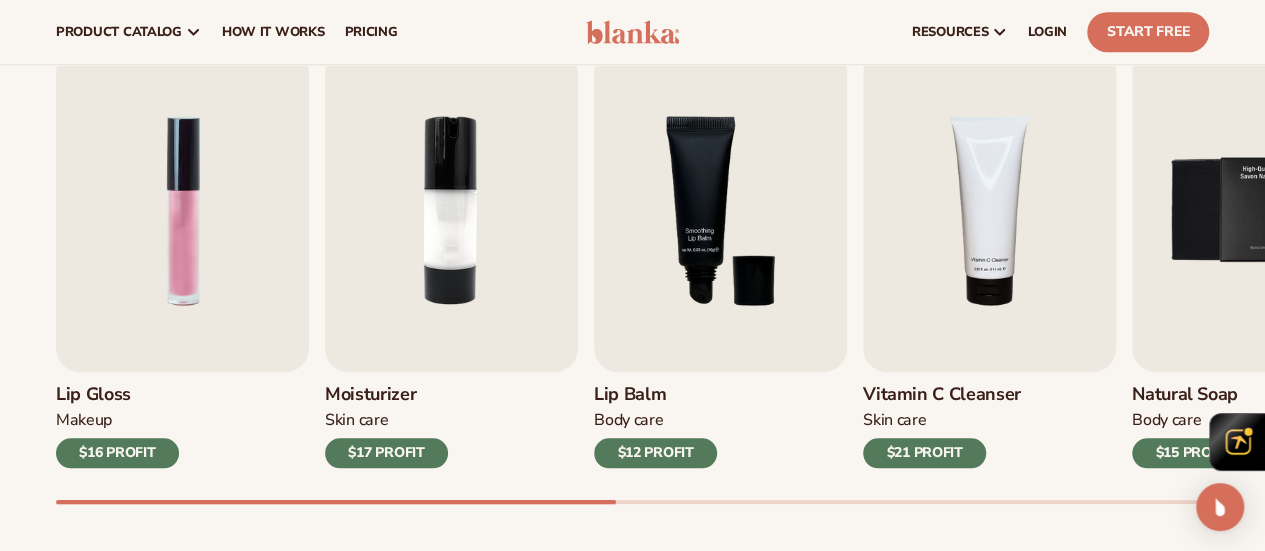 click on "Lip Balm" at bounding box center [655, 395] 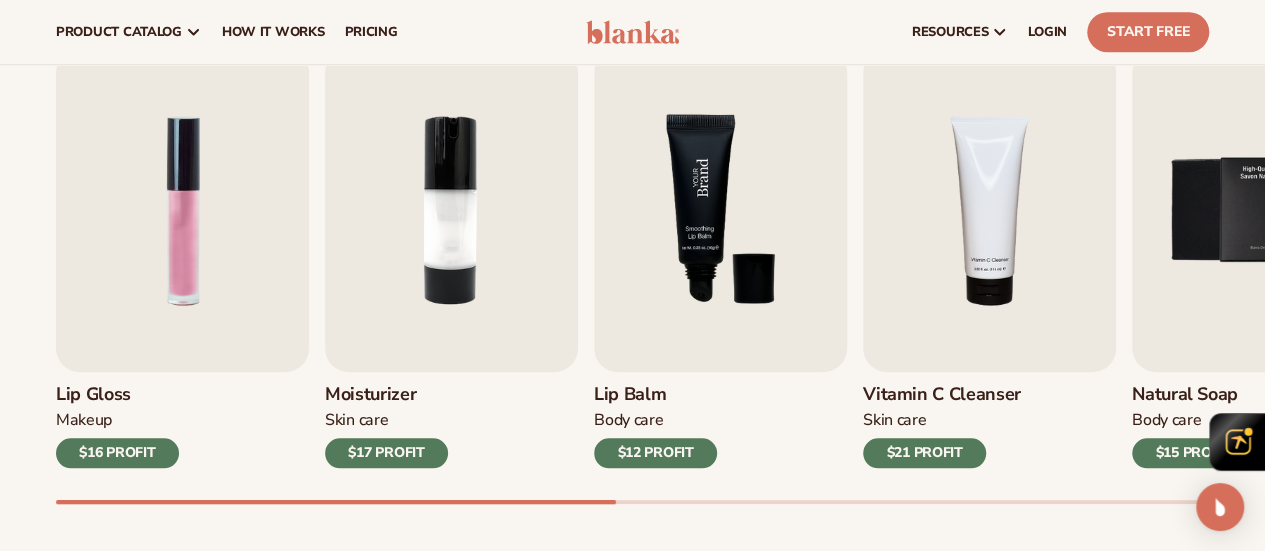 click at bounding box center (720, 210) 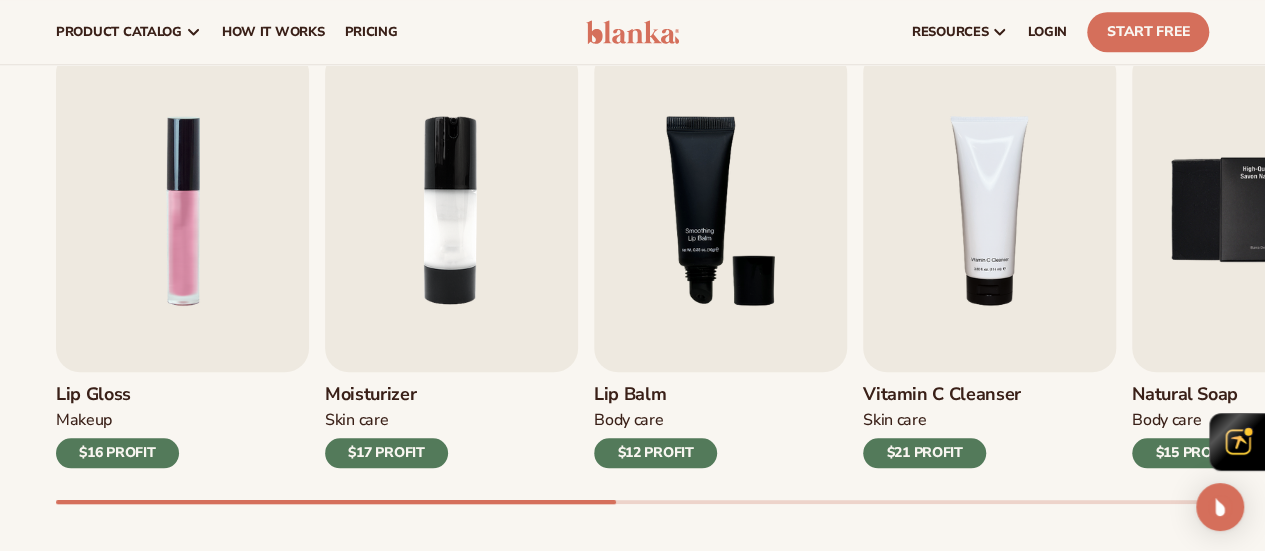 click on "Moisturizer" at bounding box center (386, 395) 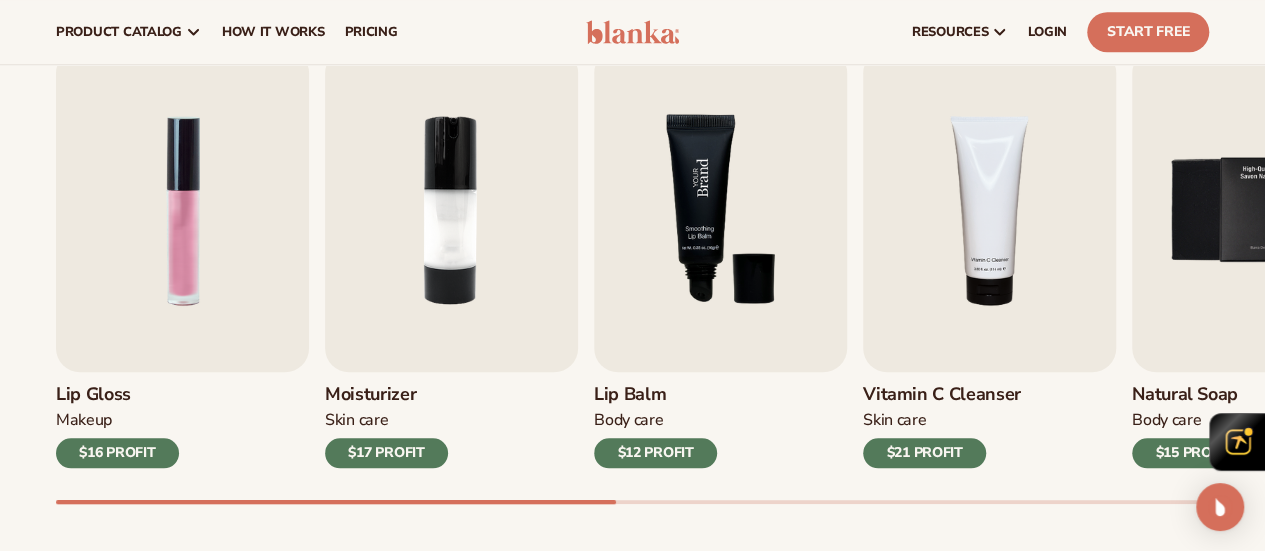 click at bounding box center (720, 210) 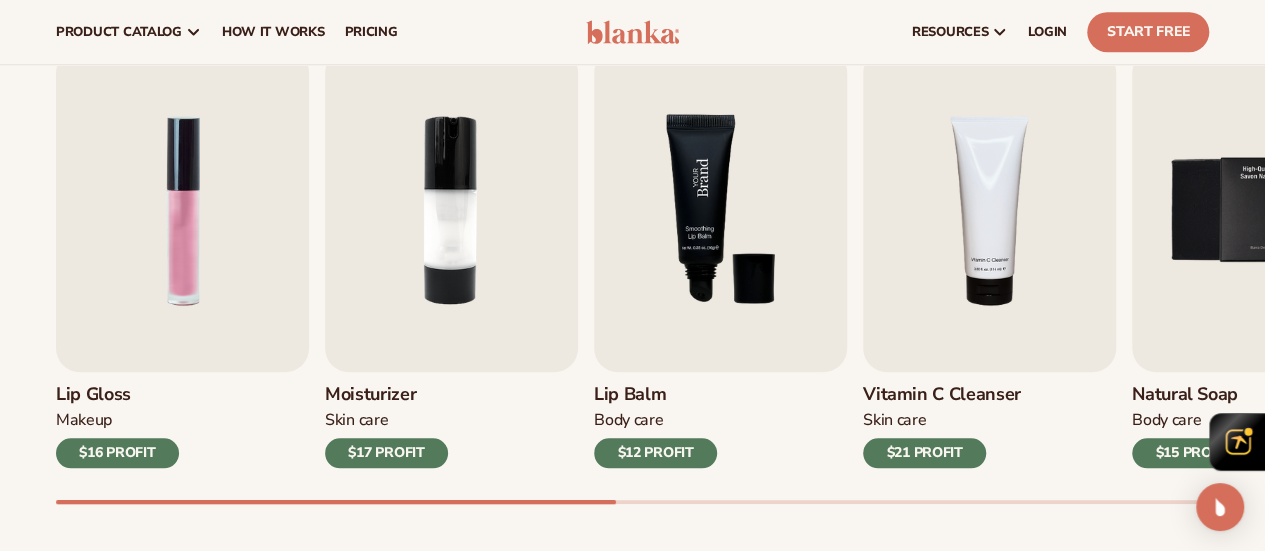 click at bounding box center [720, 210] 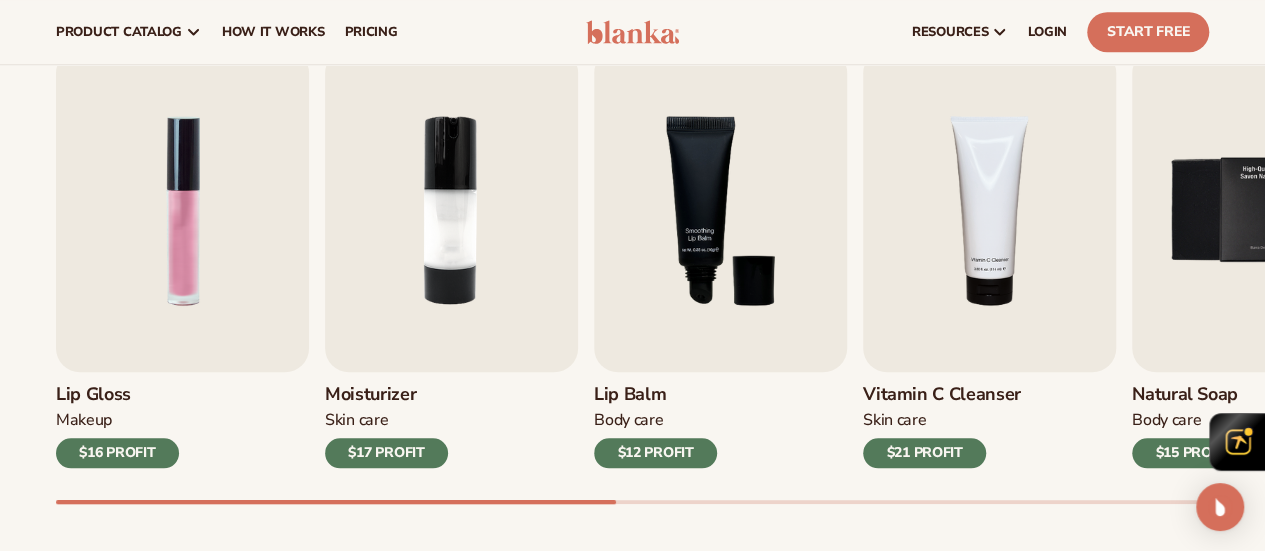 click on "Body Care" at bounding box center [655, 420] 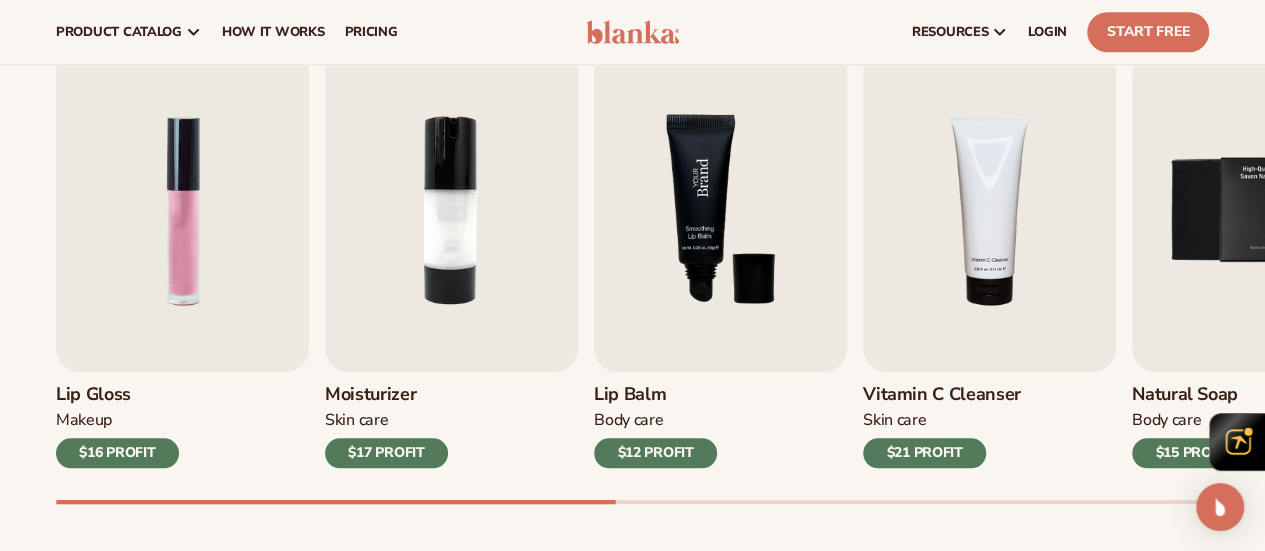click at bounding box center (720, 210) 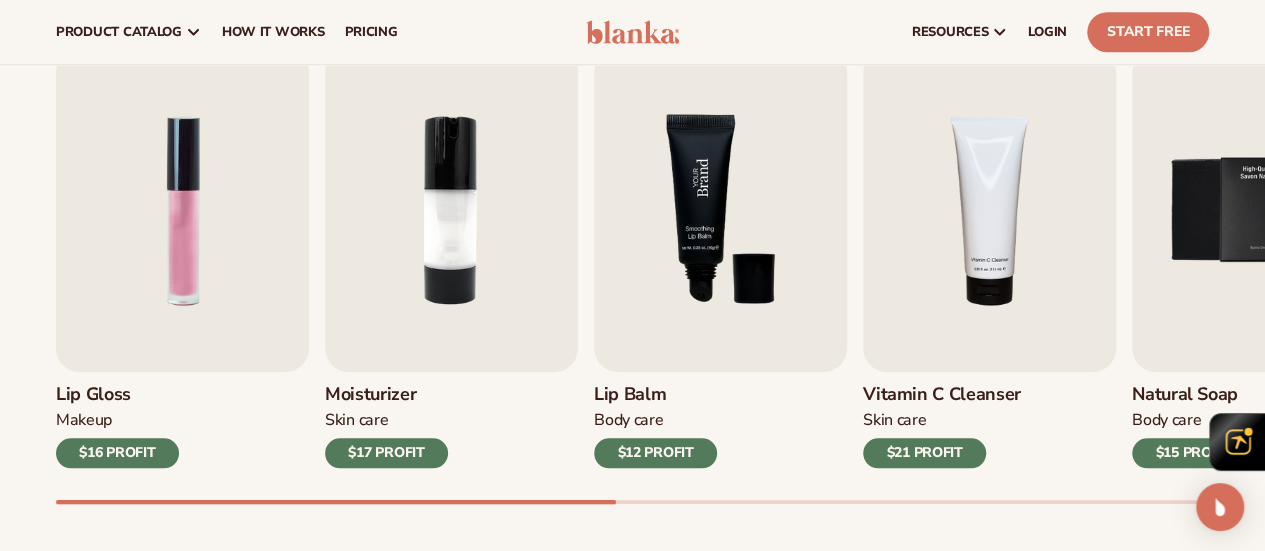 click at bounding box center [720, 210] 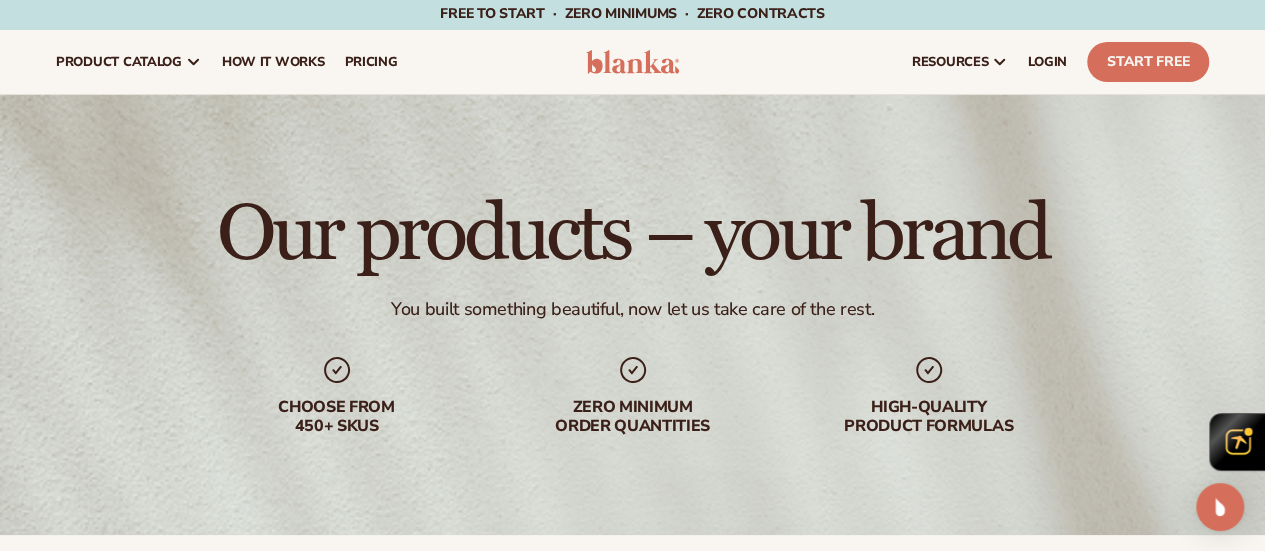 scroll, scrollTop: 0, scrollLeft: 0, axis: both 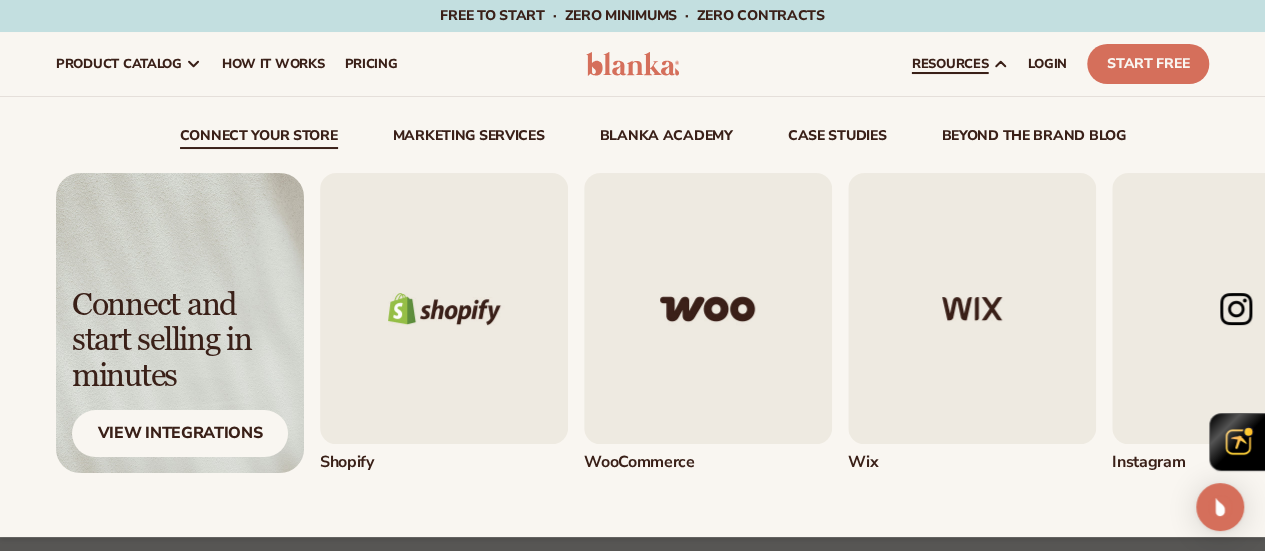 click at bounding box center [708, 308] 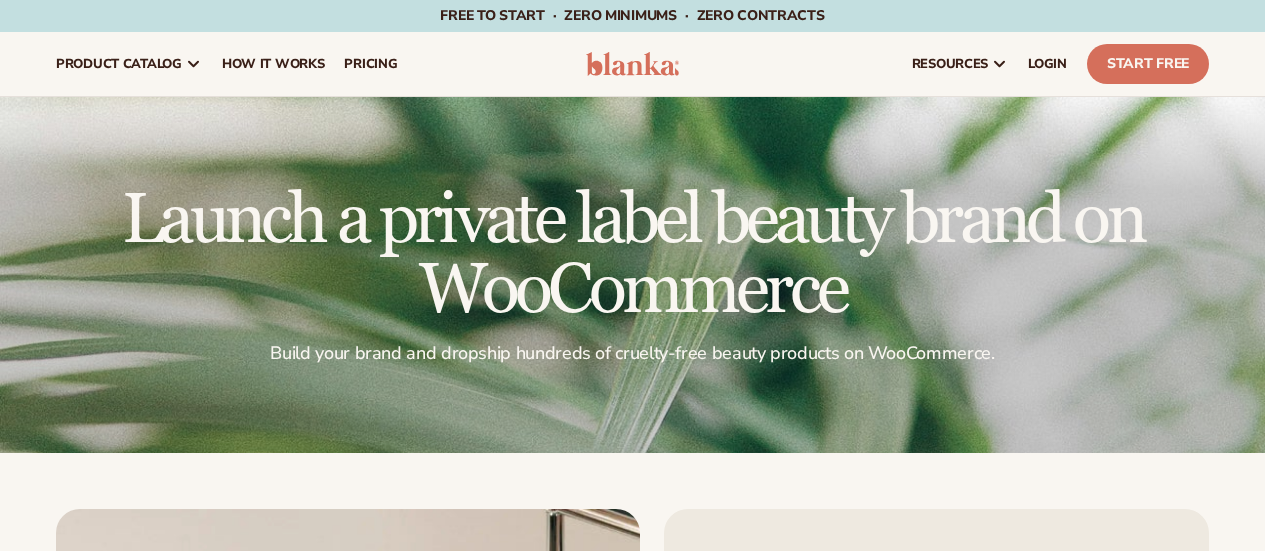 scroll, scrollTop: 964, scrollLeft: 0, axis: vertical 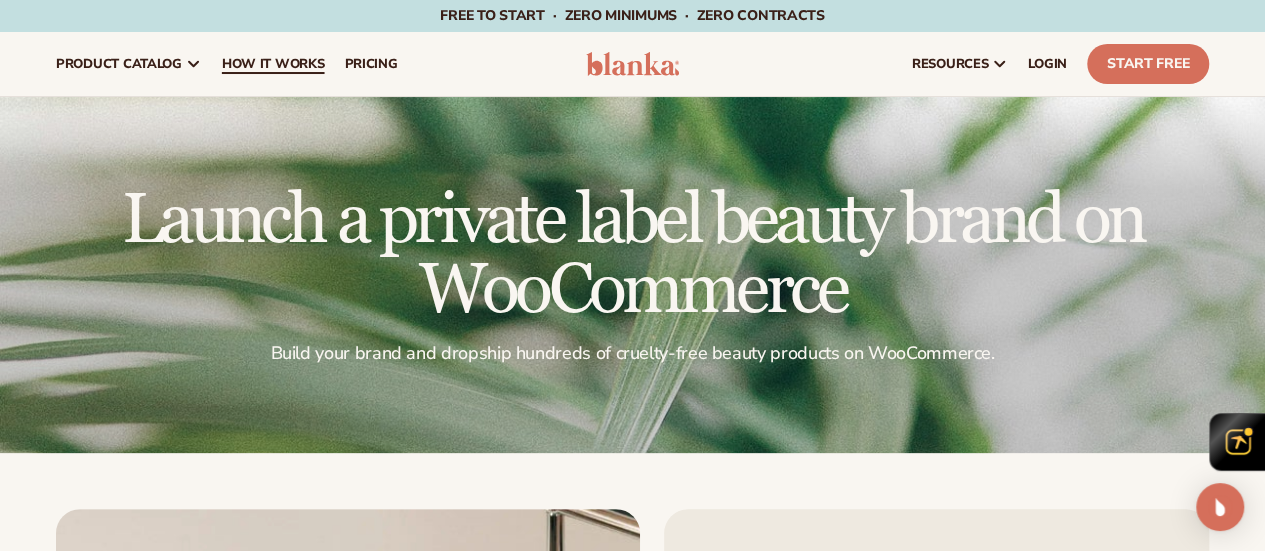 click on "How It Works" at bounding box center (273, 64) 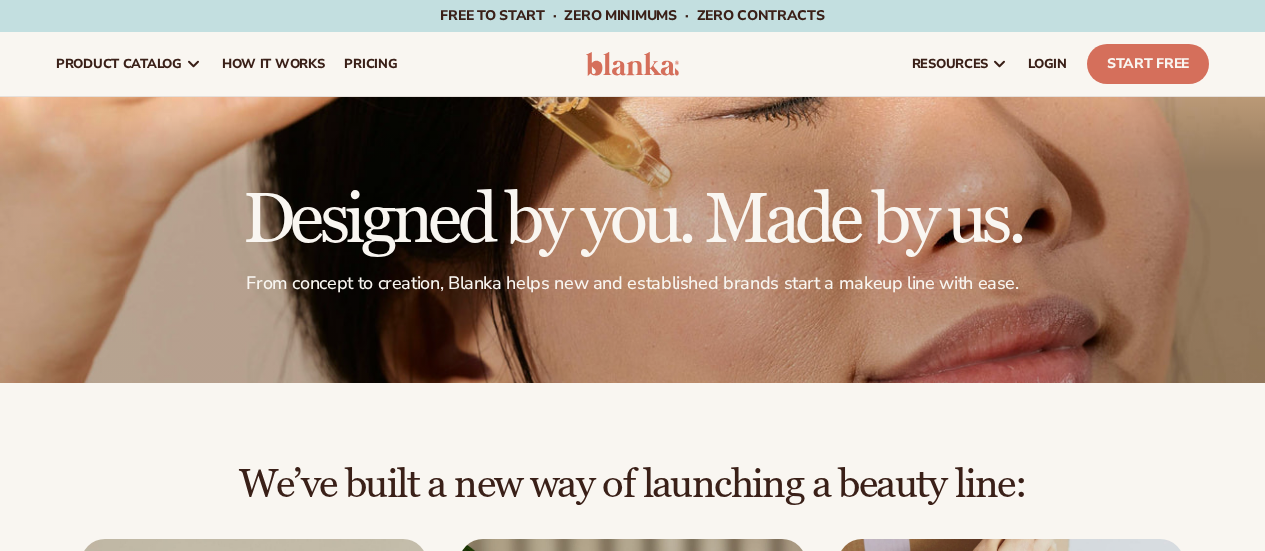 scroll, scrollTop: 0, scrollLeft: 0, axis: both 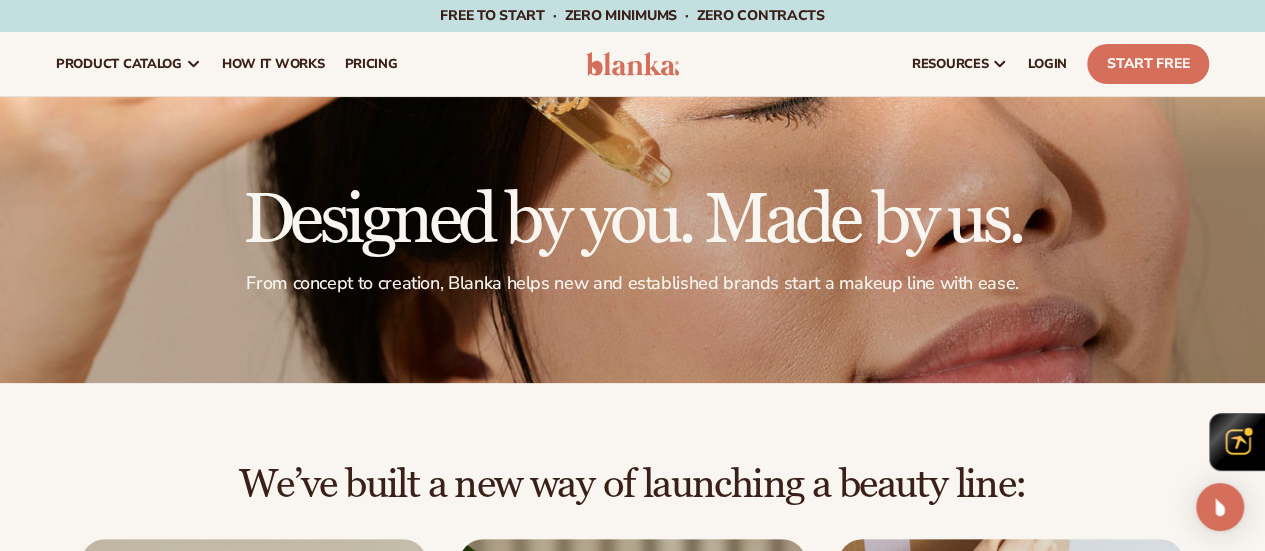 drag, startPoint x: 1272, startPoint y: 61, endPoint x: 1278, endPoint y: -82, distance: 143.12582 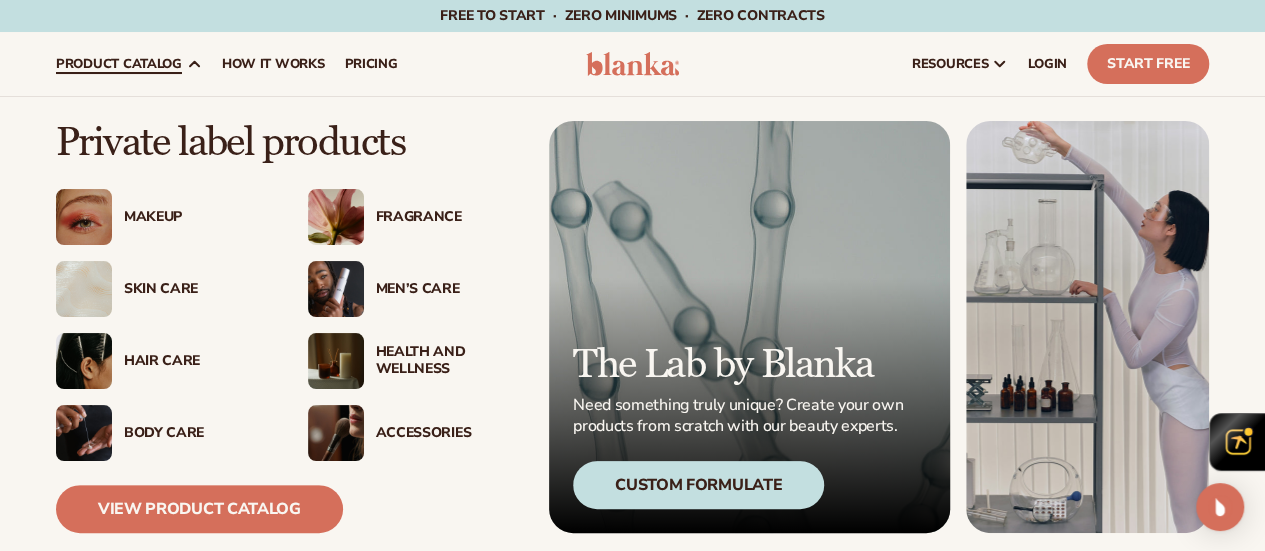 click on "product catalog" at bounding box center [119, 64] 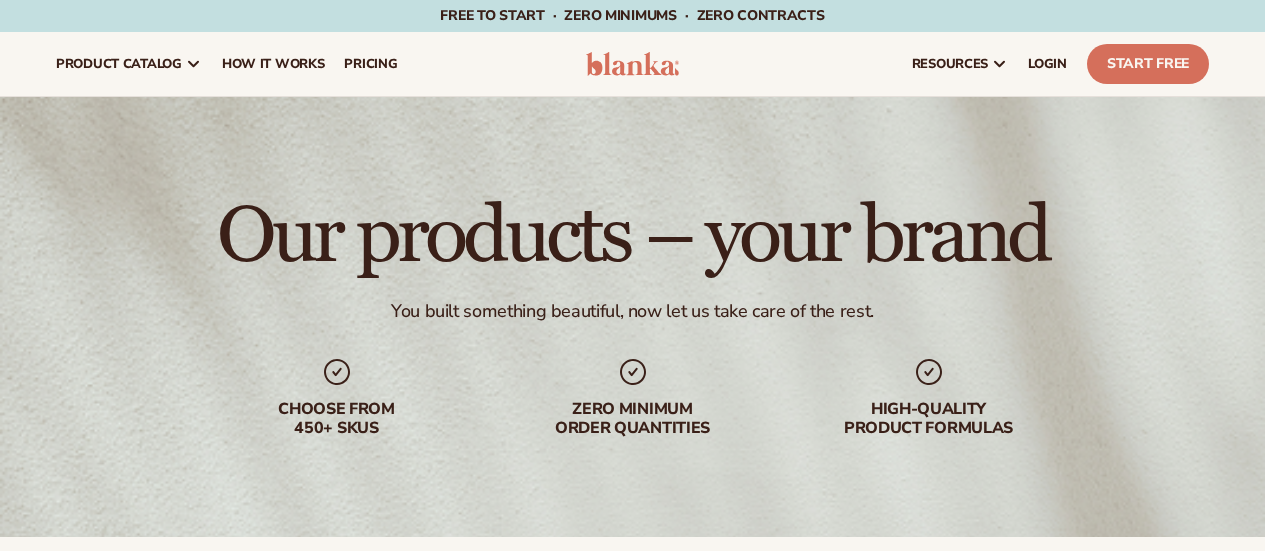 scroll, scrollTop: 0, scrollLeft: 0, axis: both 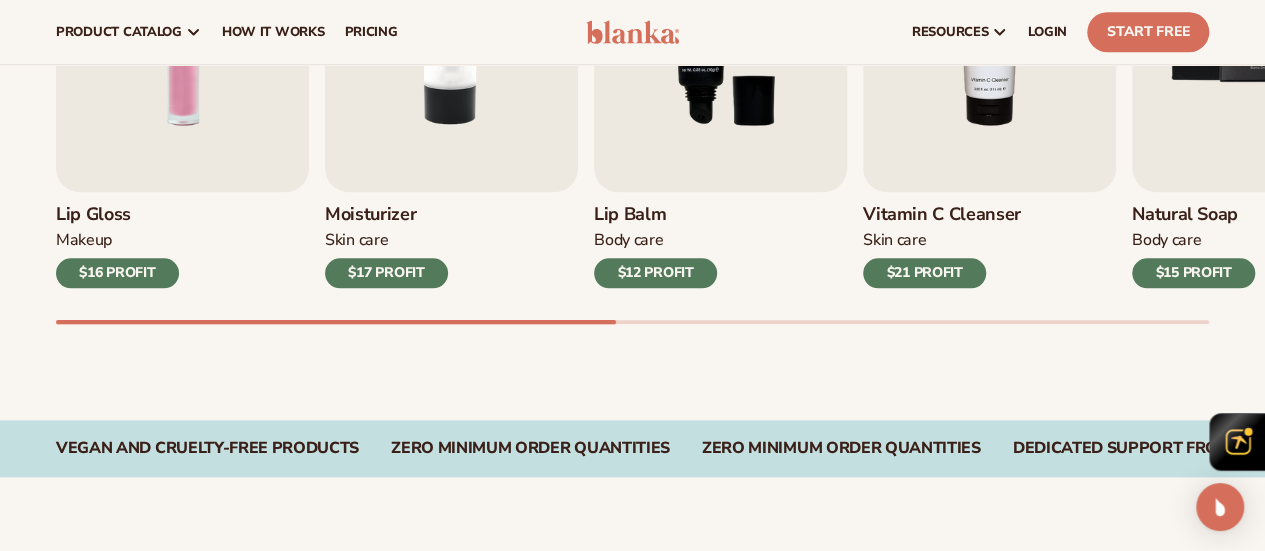 click on "Lip Balm" at bounding box center [655, 215] 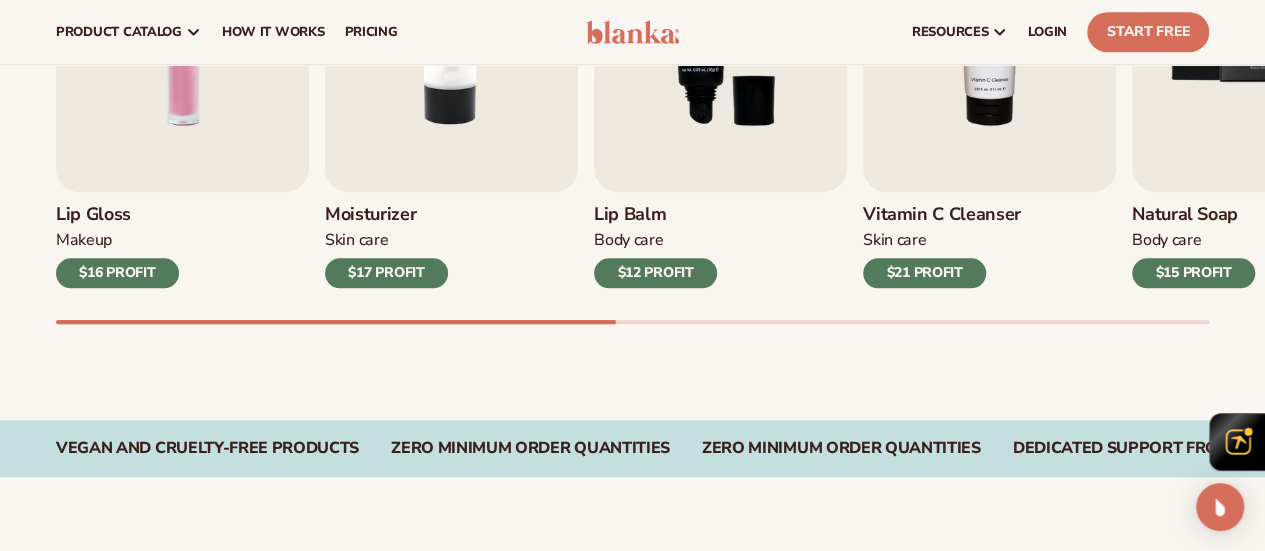 click on "Lip Balm" at bounding box center [655, 215] 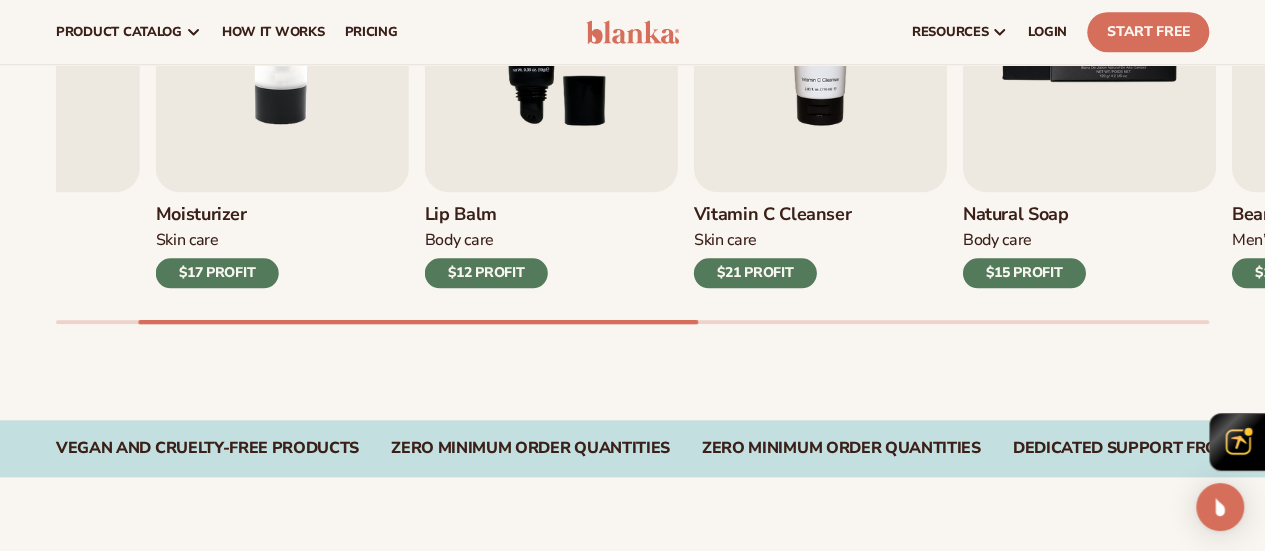 click on "Best sellers Private label products to start your beauty and self care line today.
Start free
Lip Gloss
Makeup
$16 PROFIT
Moisturizer
Skin Care
$17 PROFIT
Body Care Makeup" at bounding box center (632, 61) 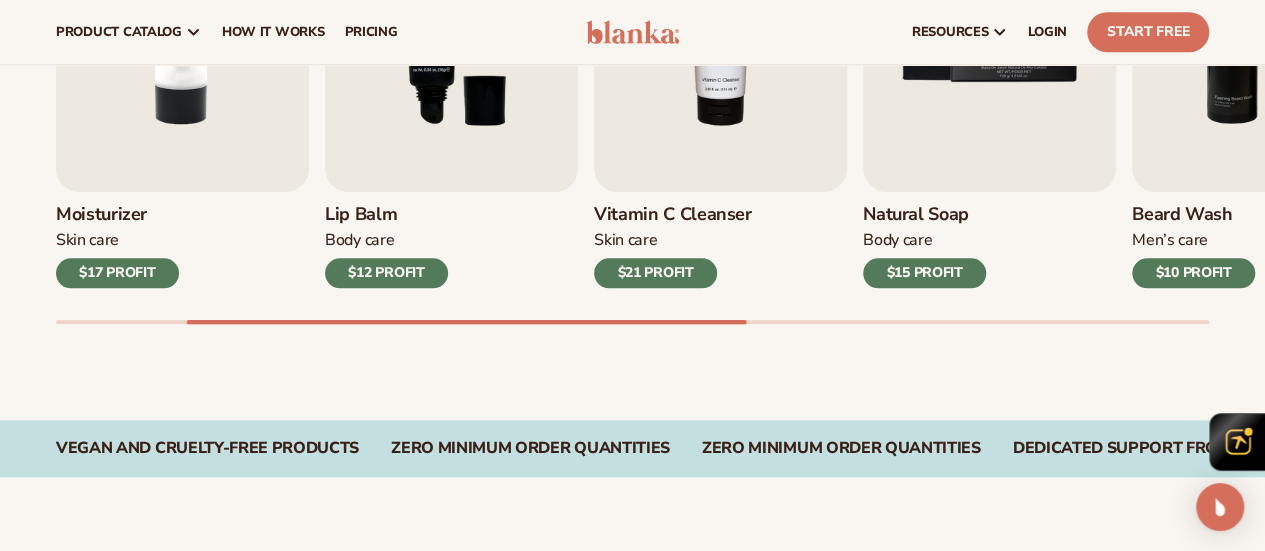 click on "Beard Wash" at bounding box center (1193, 215) 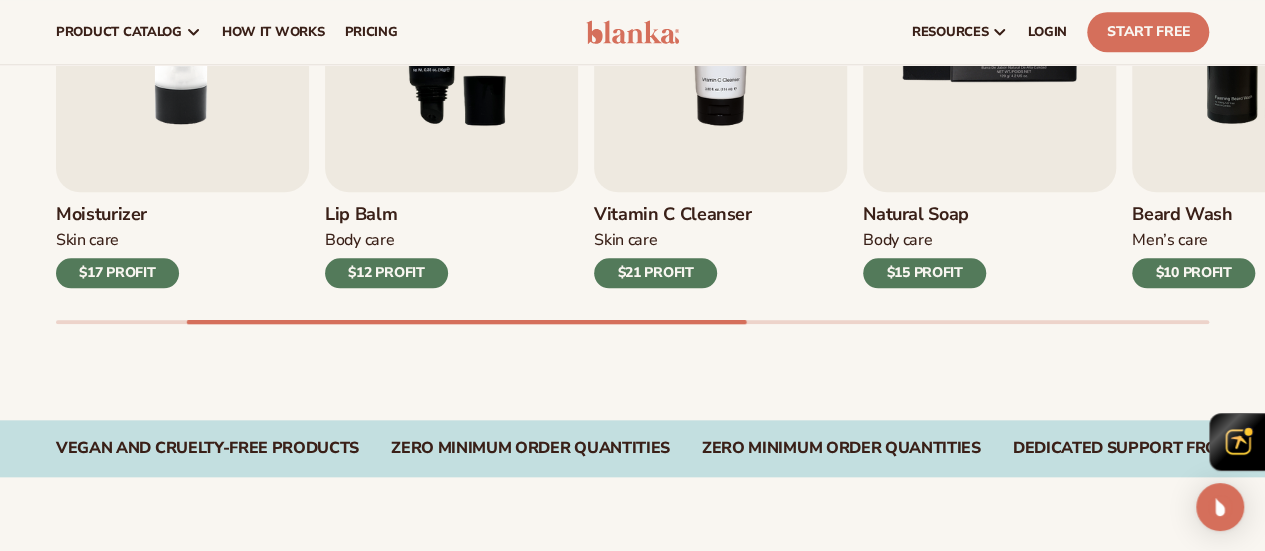 click on "$10 PROFIT" at bounding box center (1193, 273) 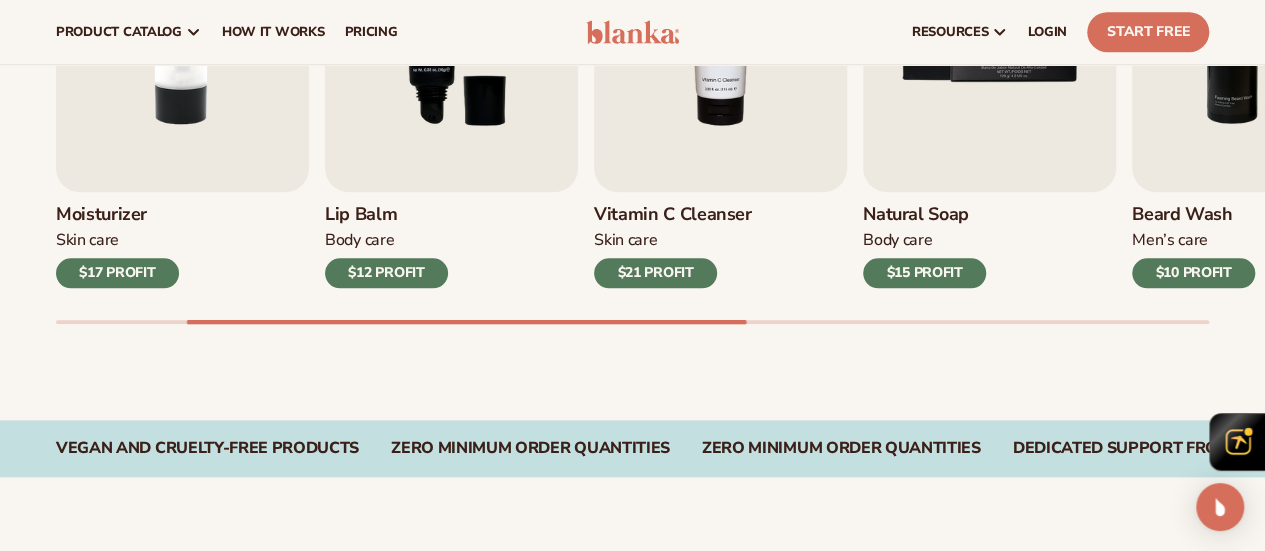 click on "$10 PROFIT" at bounding box center (1193, 273) 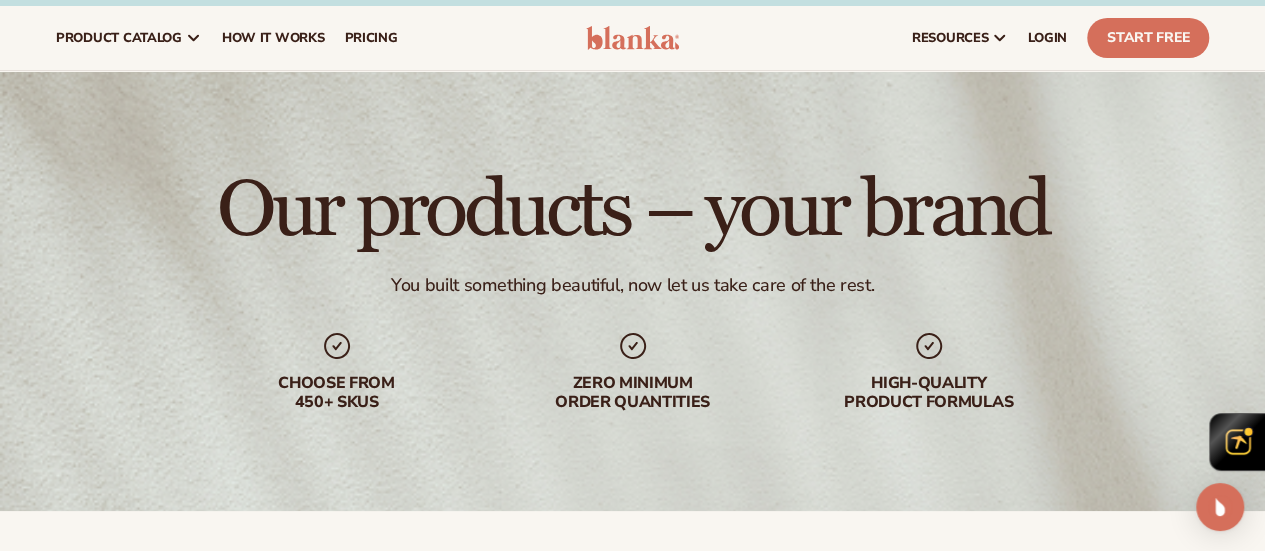 scroll, scrollTop: 0, scrollLeft: 0, axis: both 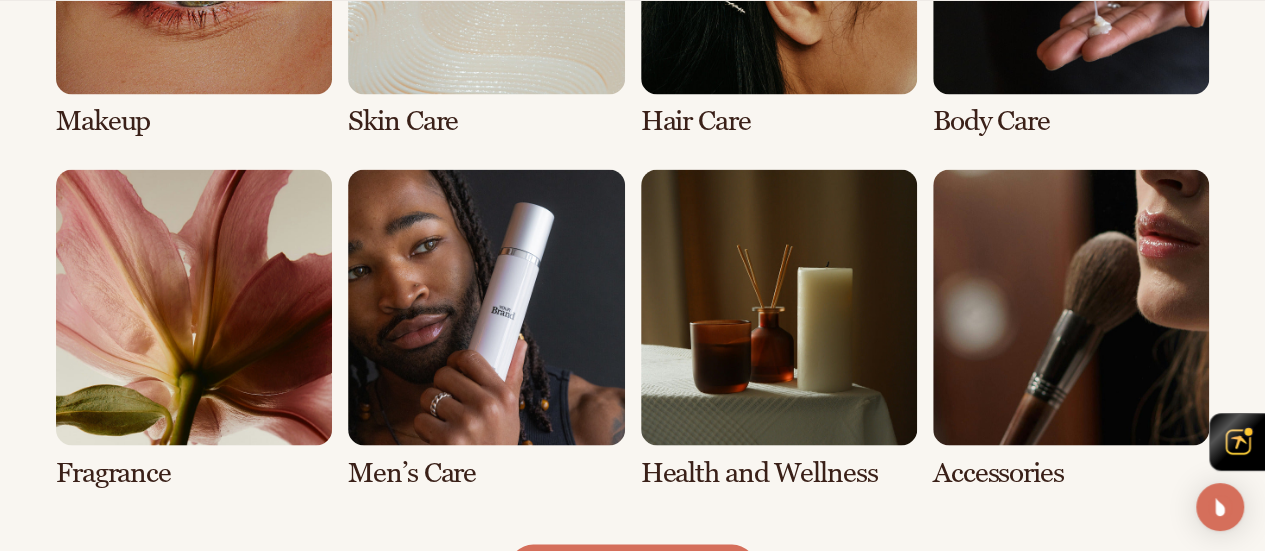click at bounding box center [1071, 328] 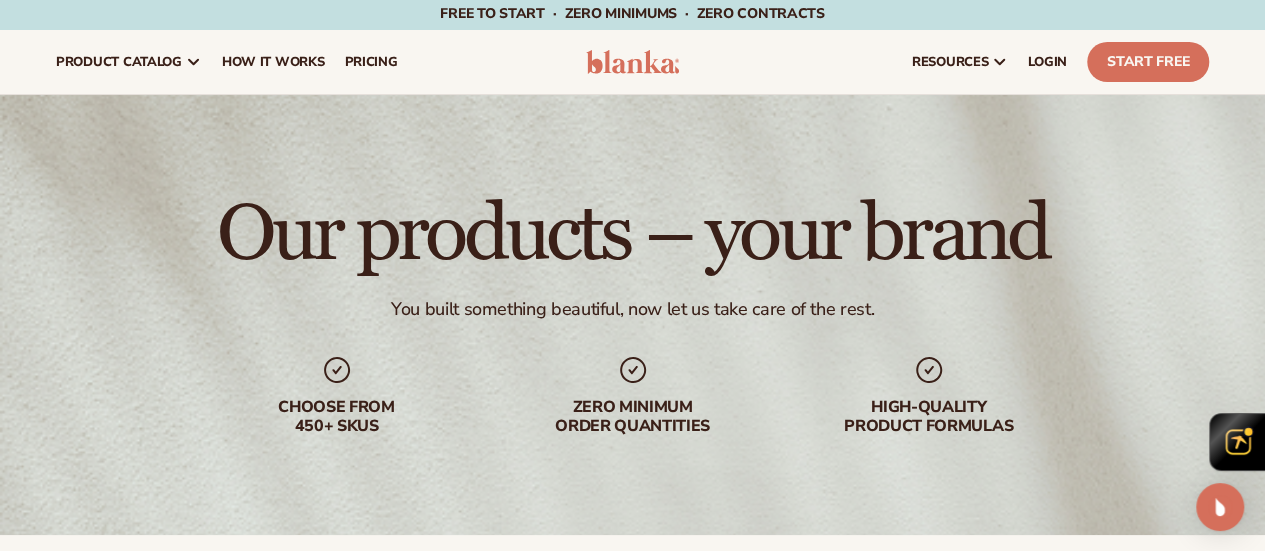 scroll, scrollTop: 0, scrollLeft: 0, axis: both 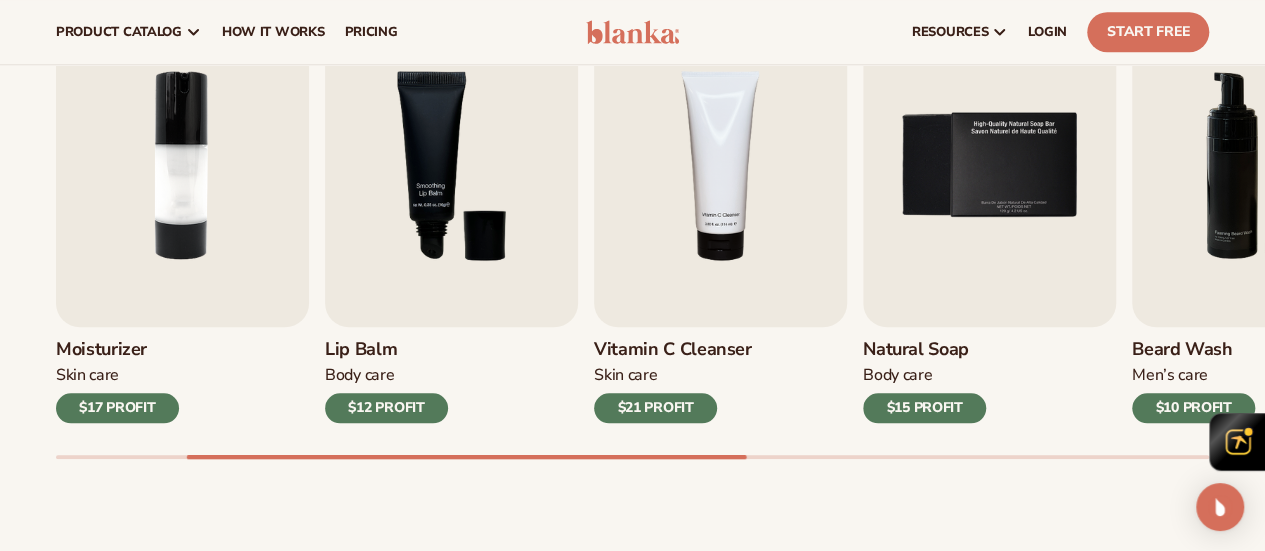 click on "Beard Wash" at bounding box center (1193, 350) 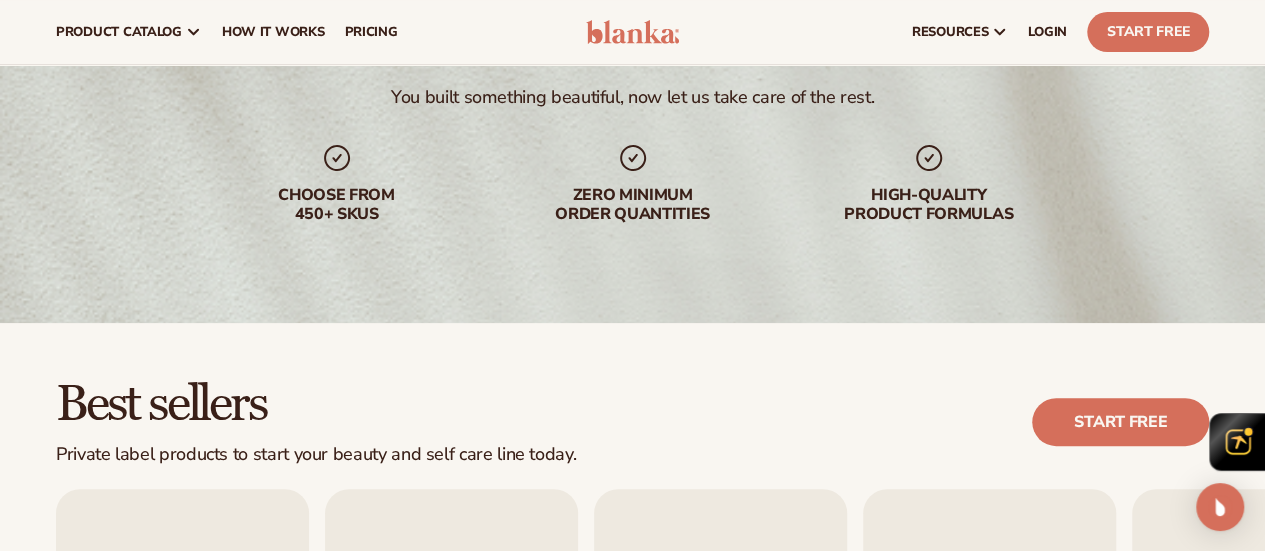 scroll, scrollTop: 210, scrollLeft: 0, axis: vertical 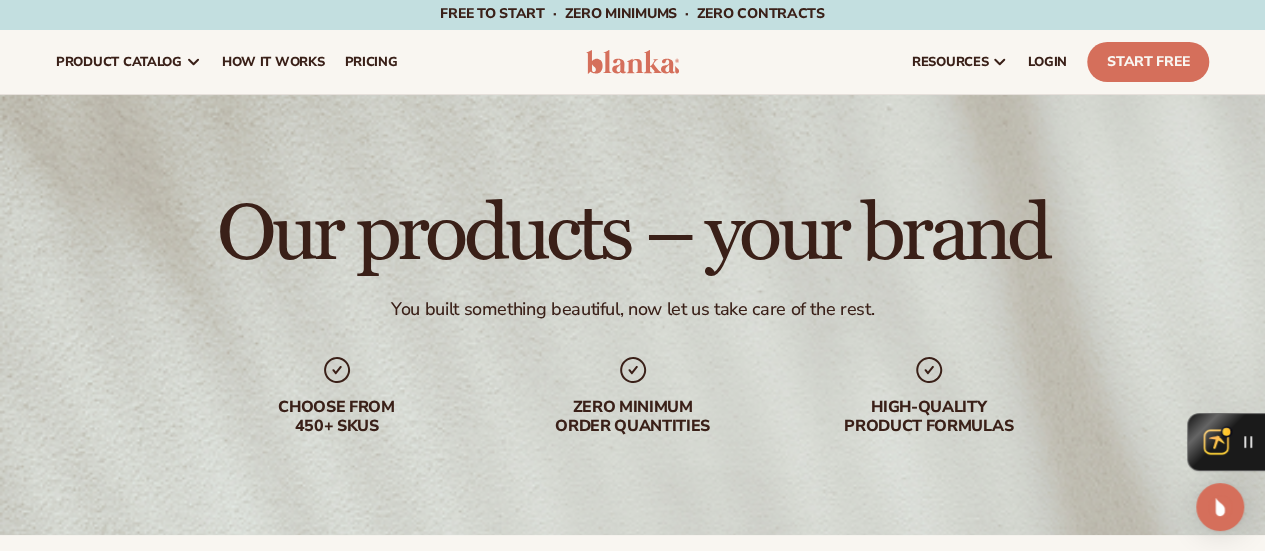click 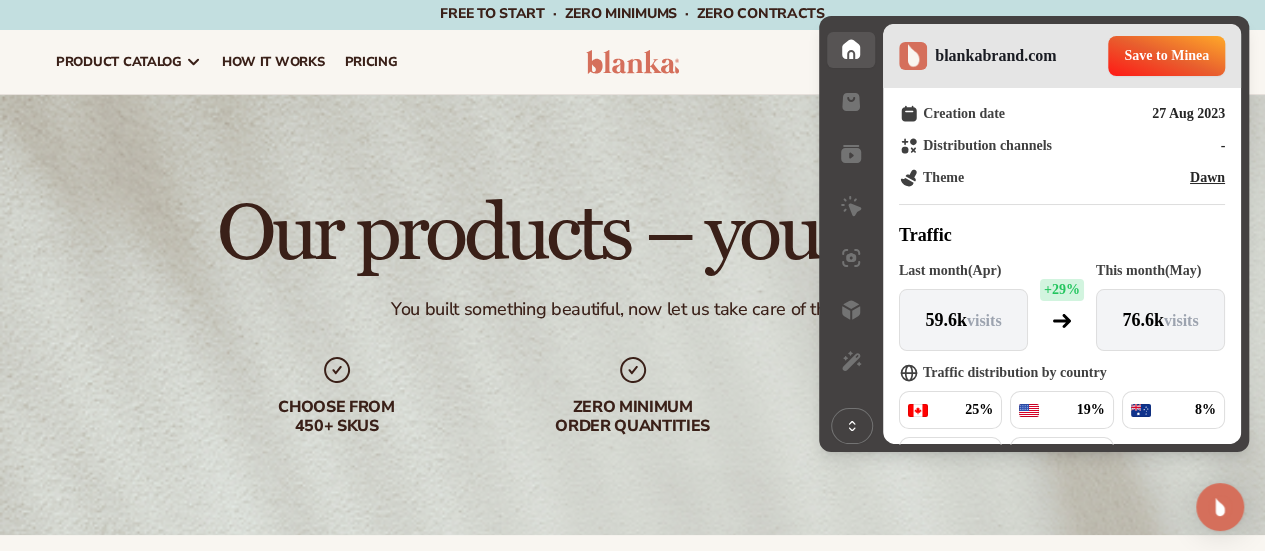 click on "Our products – your brand You built something beautiful, now let us take care of the rest.
Choose from 450+ Skus
Zero minimum order quantities
High-quality product formulas" at bounding box center [632, 315] 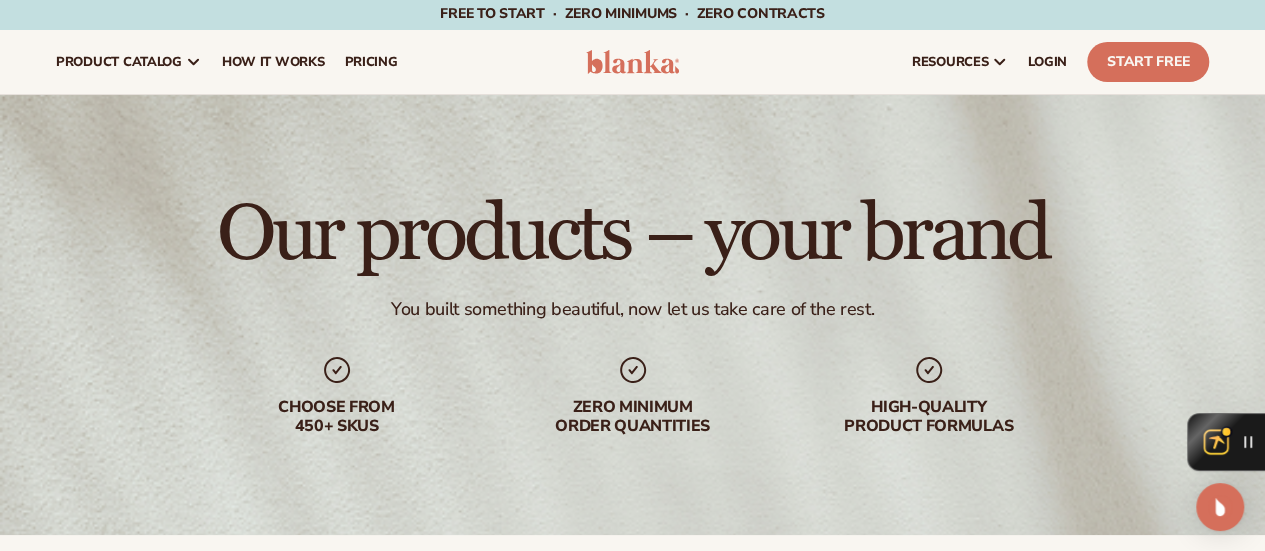 click at bounding box center (1232, 442) 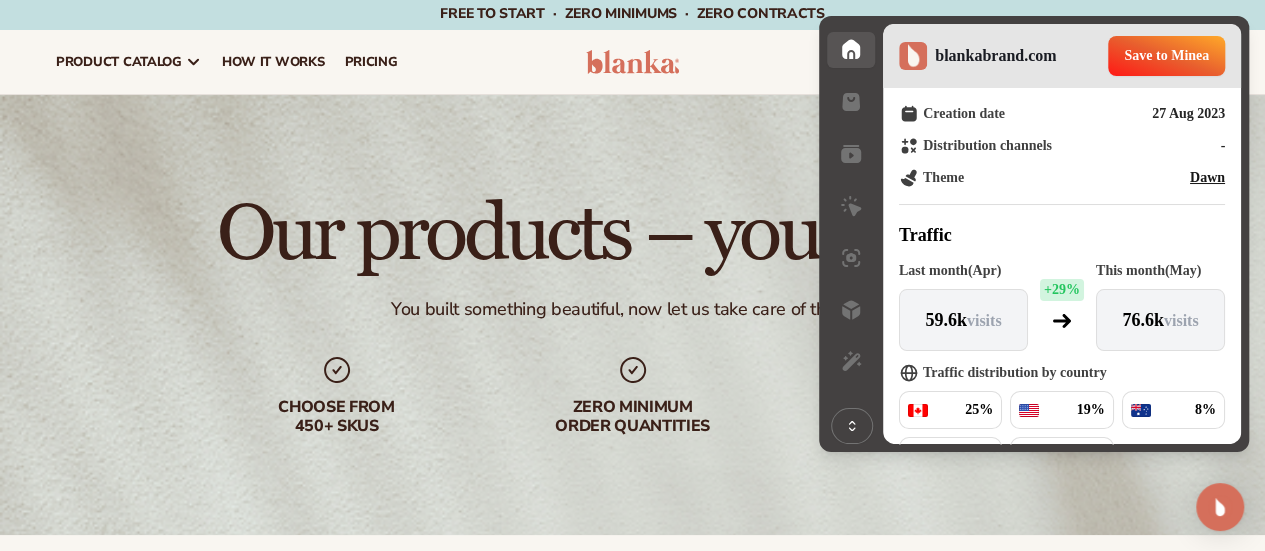 click on "Dawn" at bounding box center [1207, 178] 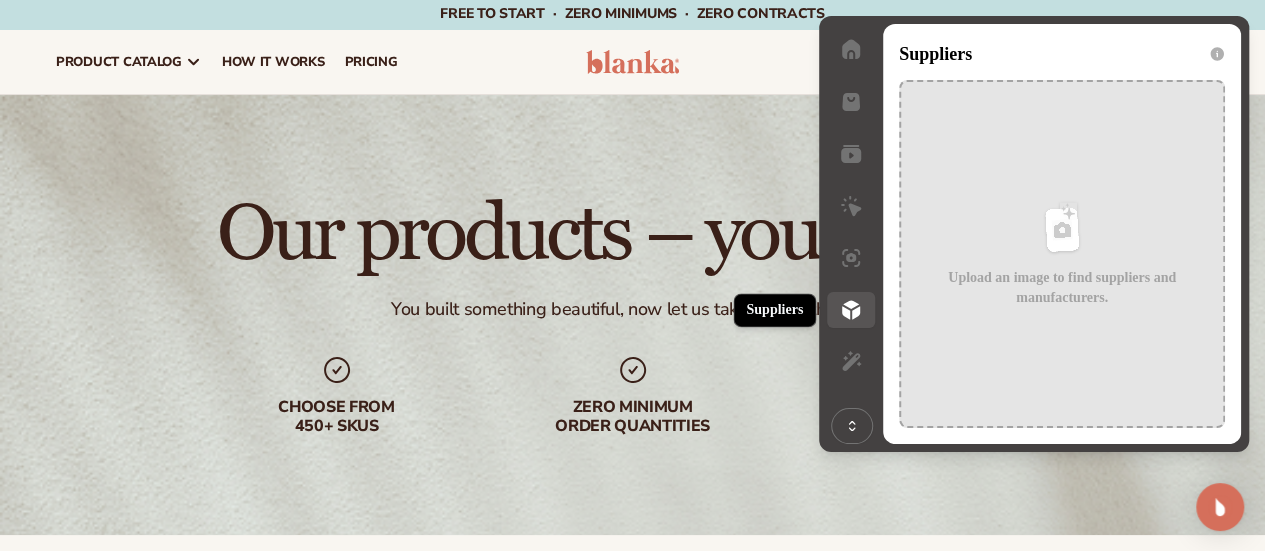 click 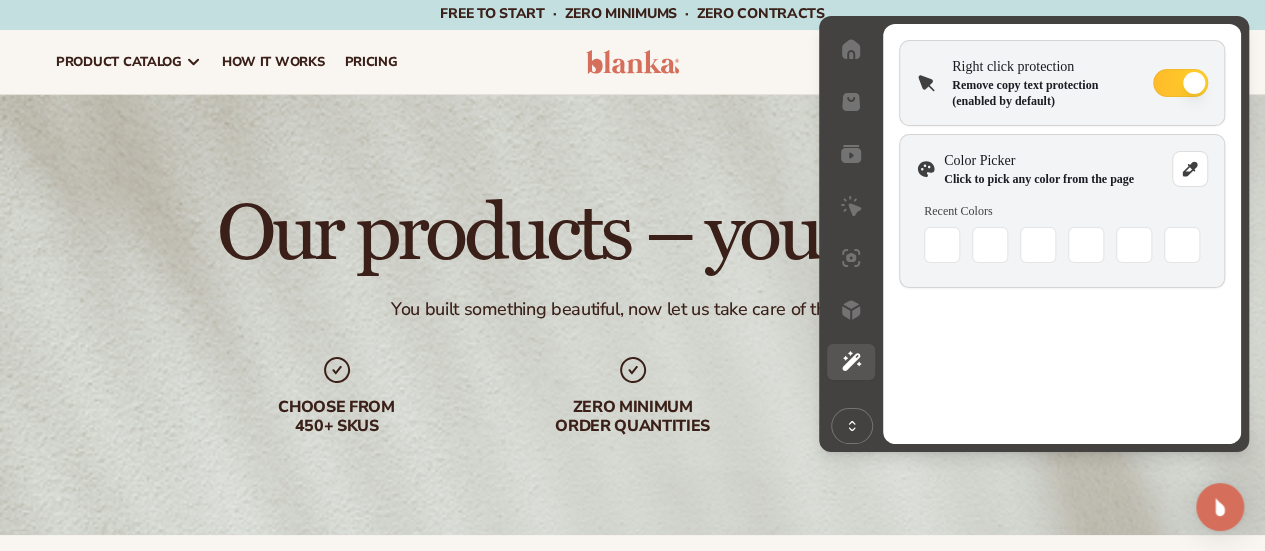 click 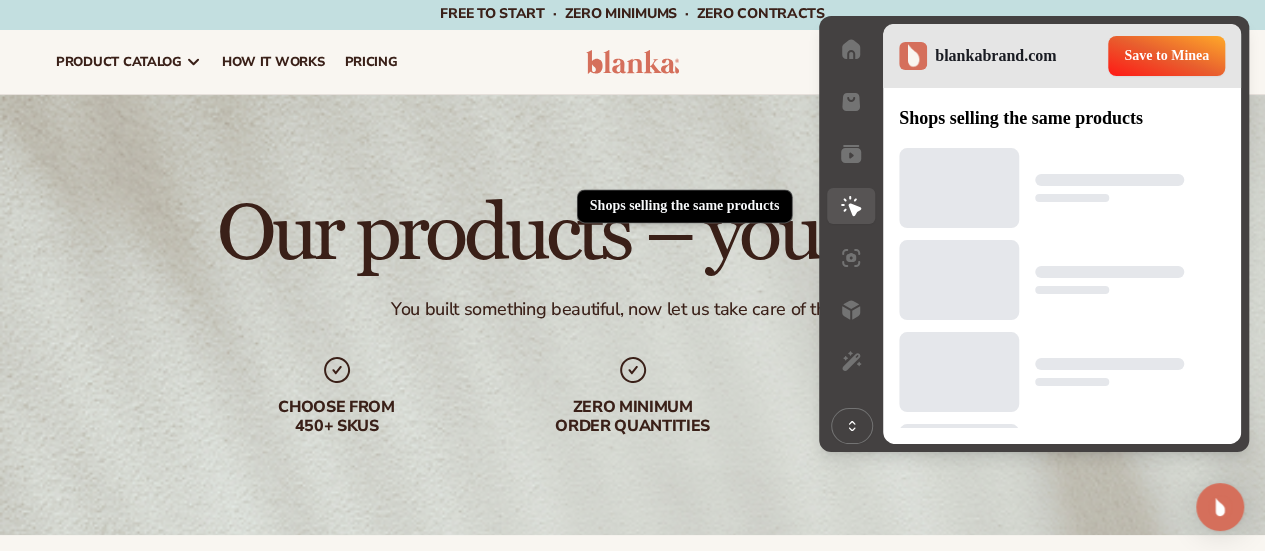 click 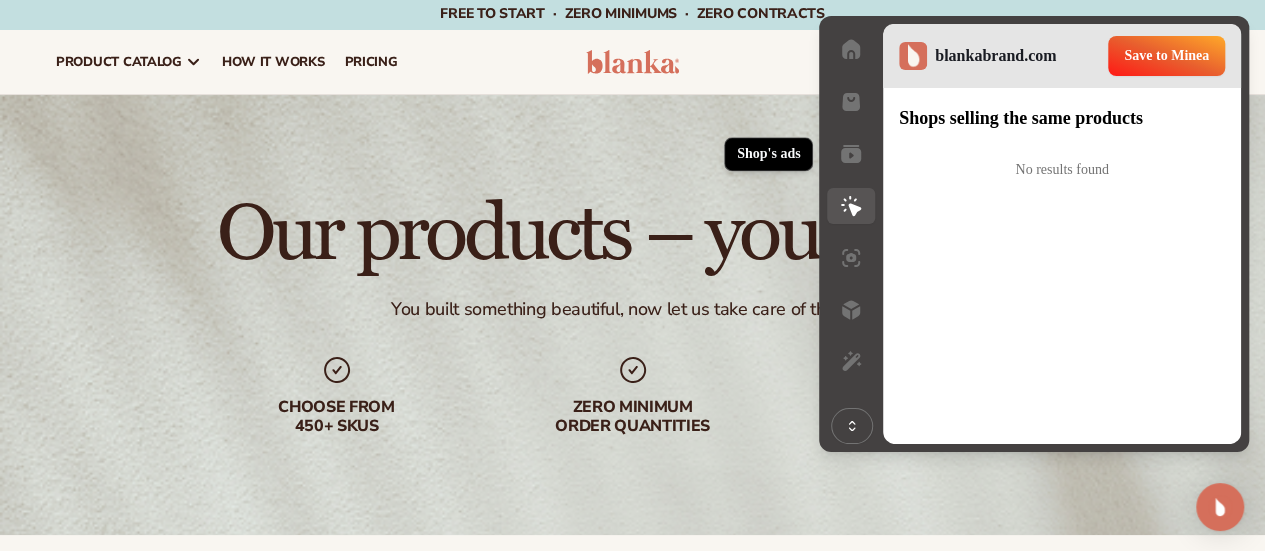 click at bounding box center (851, 154) 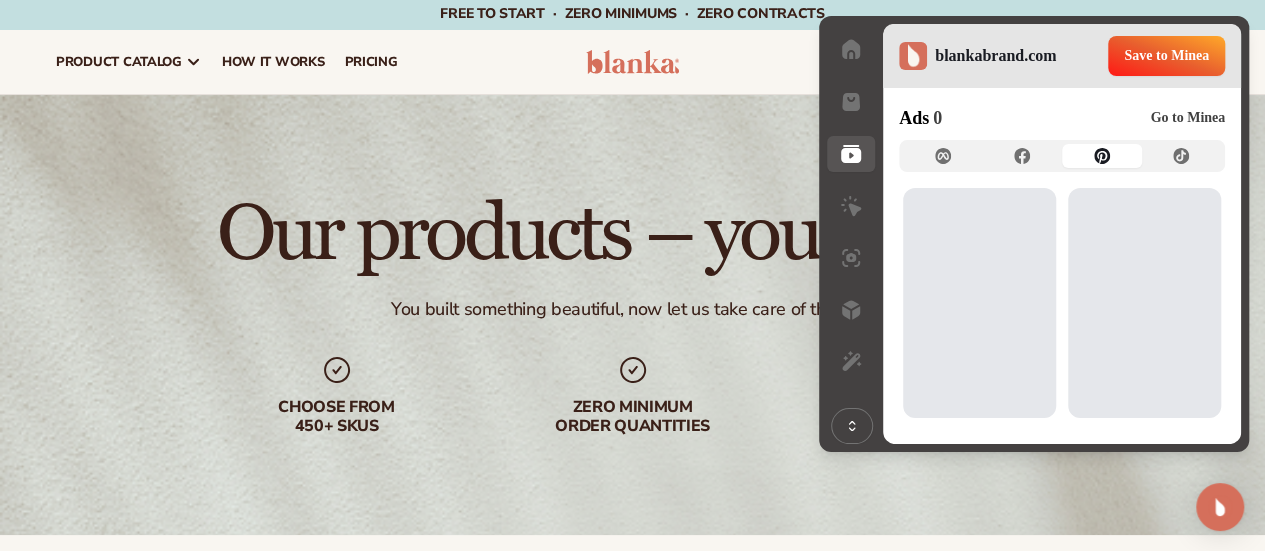 click at bounding box center (1102, 156) 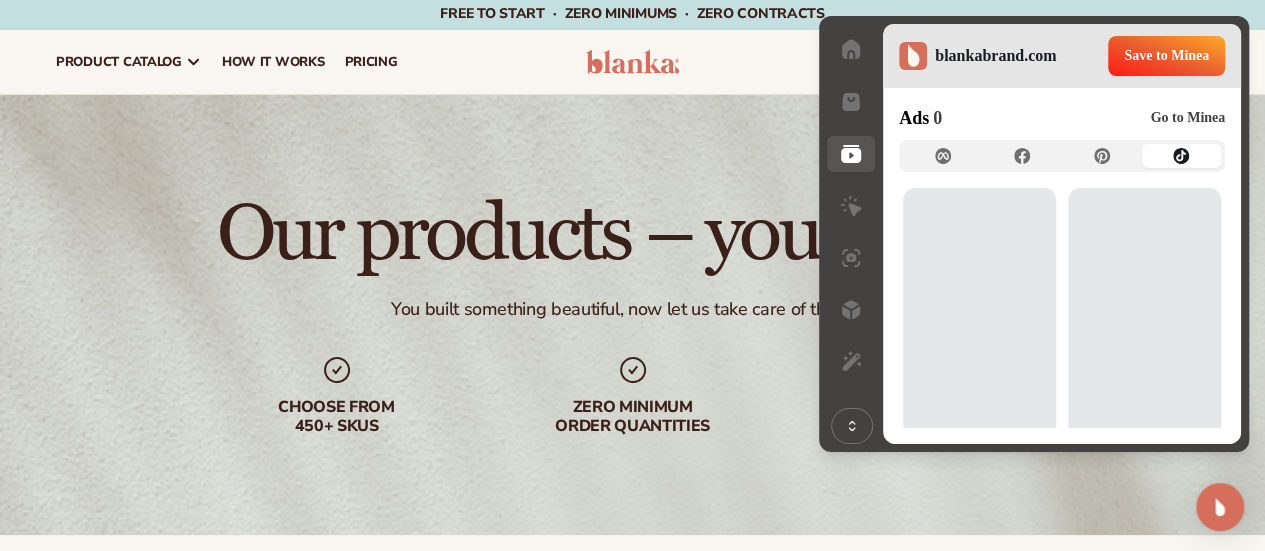 click at bounding box center [1182, 156] 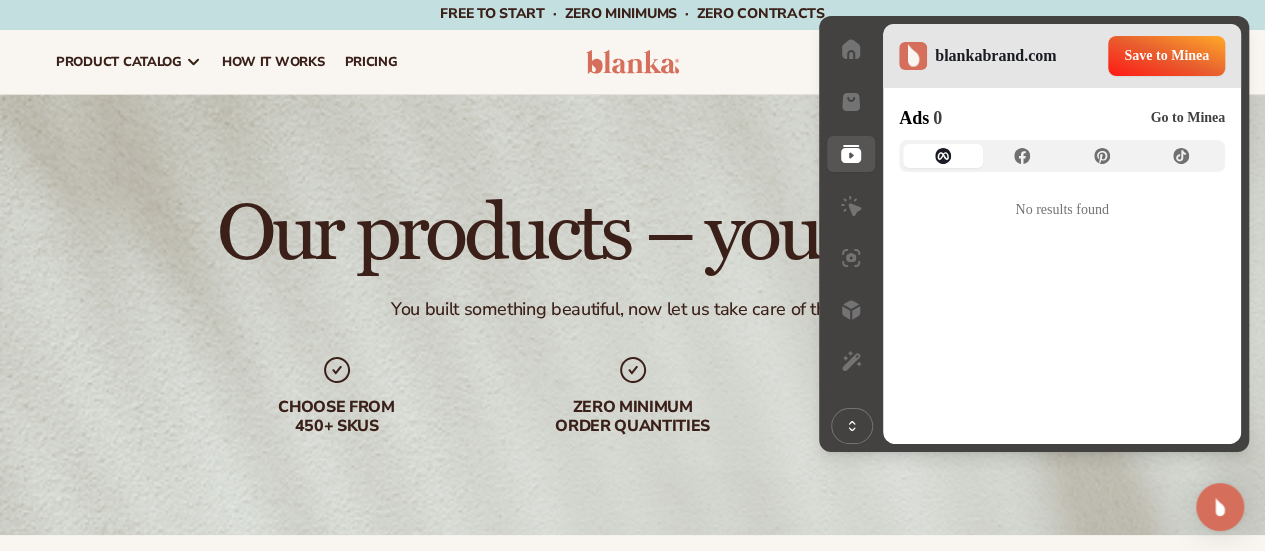 click at bounding box center (943, 156) 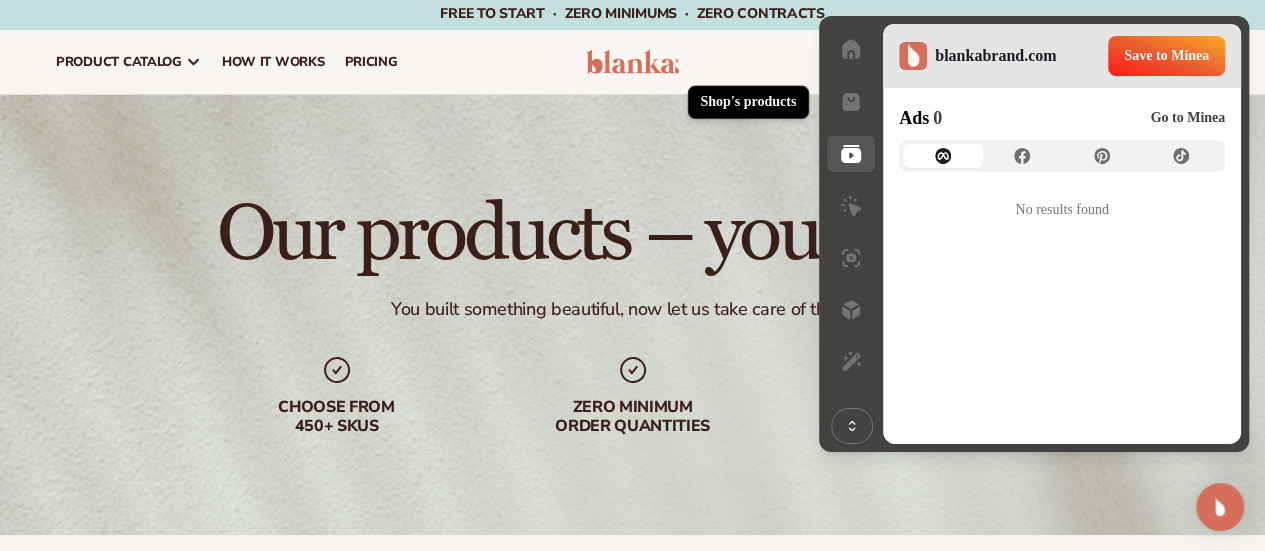 click 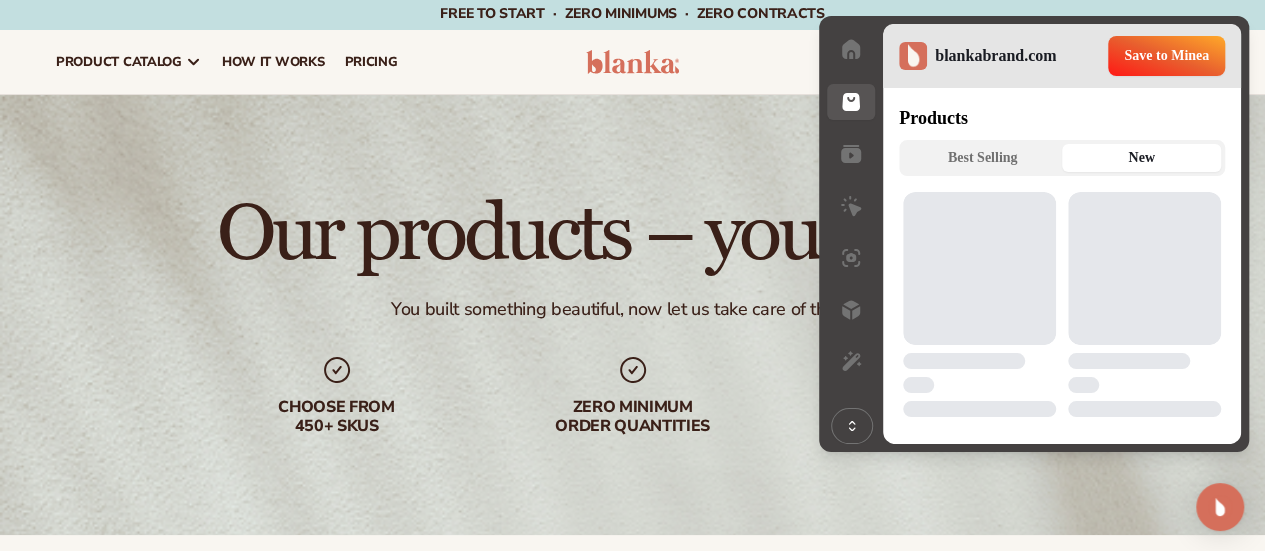 click on "New" at bounding box center [1141, 158] 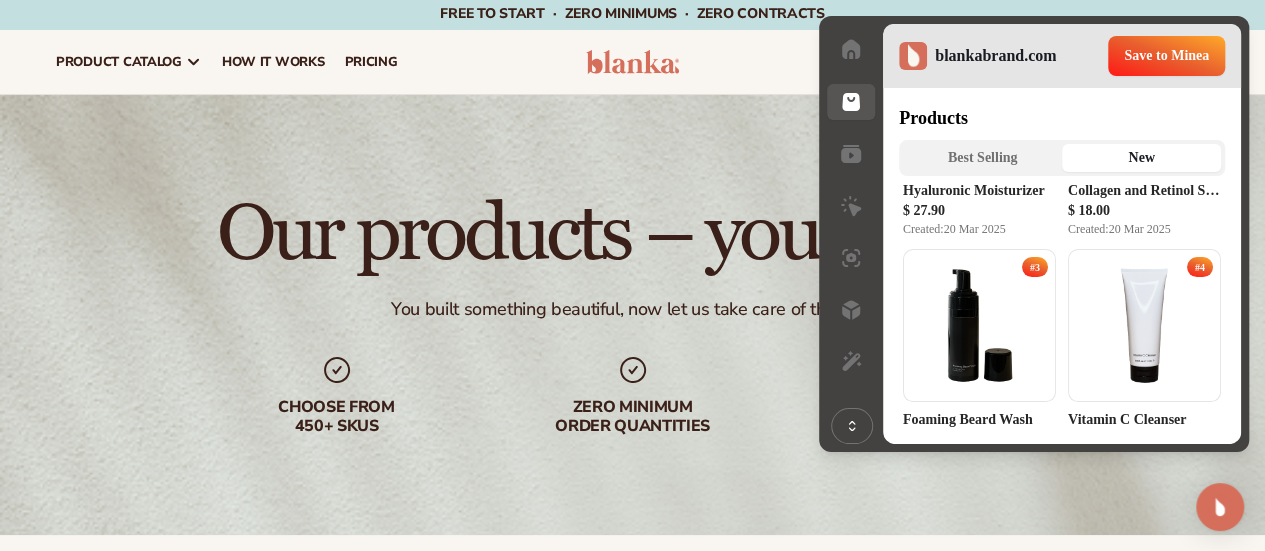scroll, scrollTop: 213, scrollLeft: 0, axis: vertical 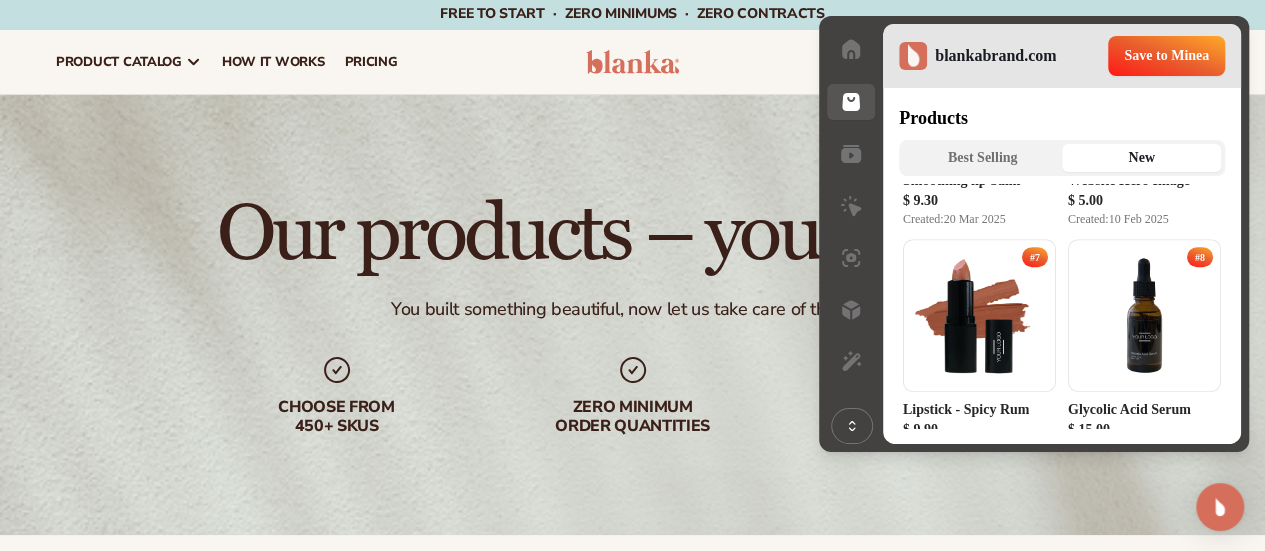 click on "Products Best Selling New # 1 Hyaluronic Moisturizer $   27.90 Created:  20 Mar 2025 # 2 Collagen and Retinol Serum $   18.00 Created:  20 Mar 2025 # 3 Foaming Beard Wash $   9.90 Created:  20 Mar 2025 # 4 Vitamin C Cleanser $   16.80 Created:  20 Mar 2025 # 5 Smoothing lip balm $   9.30 Created:  20 Mar 2025 # 6 Website Hero Image $   5.00 Created:  10 Feb 2025 # 7 Lipstick - Spicy Rum $   9.90 Created:  30 Jan 2025 # 8 Glycolic Acid Serum $   15.00 Created:  30 Jan 2025 # 9 Luxury cream lipstick $   12.20 Created:  30 Jan 2025 # 10 Concealing Cream - Custard $   8.10 Created:  30 Jan 2025 # 11 Dual Blend Powder Foundation - Malibu $   13.20 Created:  30 Jan 2025 # 12 Matte Lip Stain - Blackberry Wine $   9.10 Created:  30 Jan 2025 # 13 Natural Soap $   8.20 Created:  30 Jan 2025 # 14 Extreme Moisturizer Blend $   8.20 Created:  30 Jan 2025 # 15 Foundation - Sandstone $   12.90 Created:  30 Jan 2025 # 16 Lip Gloss $   8.10 Created:  29 Jan 2025 # 17 Branded Lifestyle Image $   2.99 Created:  16 Dec 2024 # 18" at bounding box center [1062, 266] 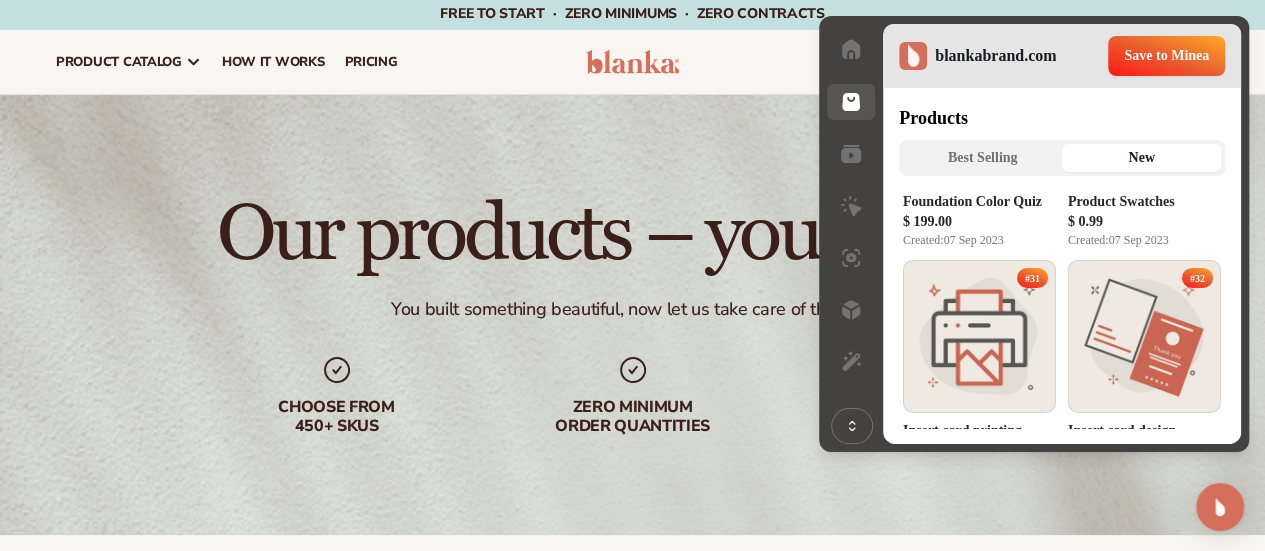 scroll, scrollTop: 3378, scrollLeft: 0, axis: vertical 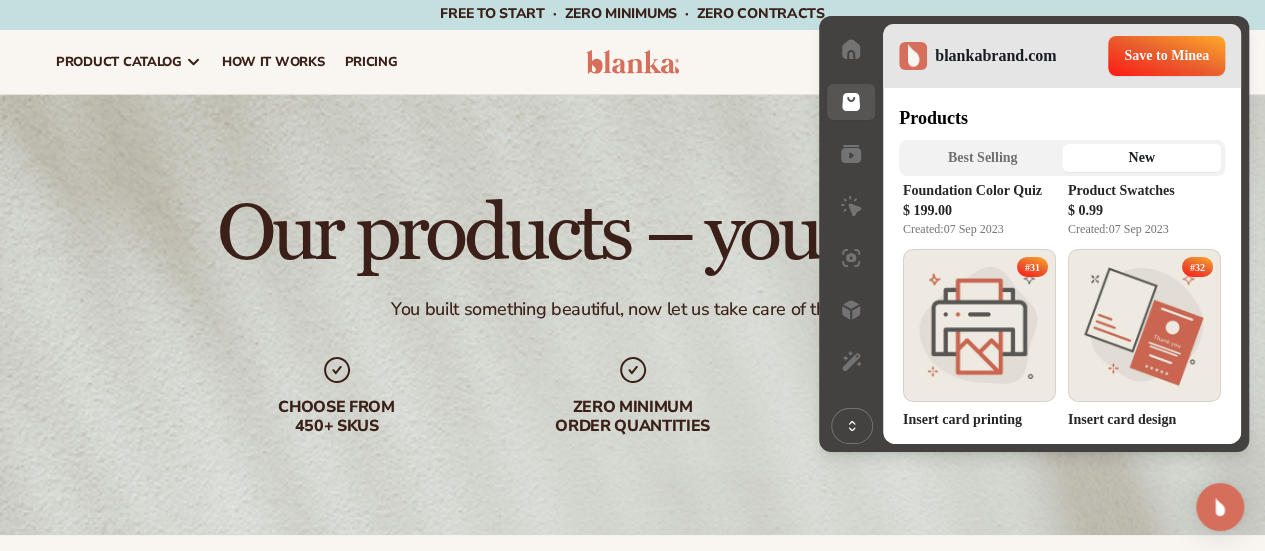click on "Best Selling" at bounding box center (982, 158) 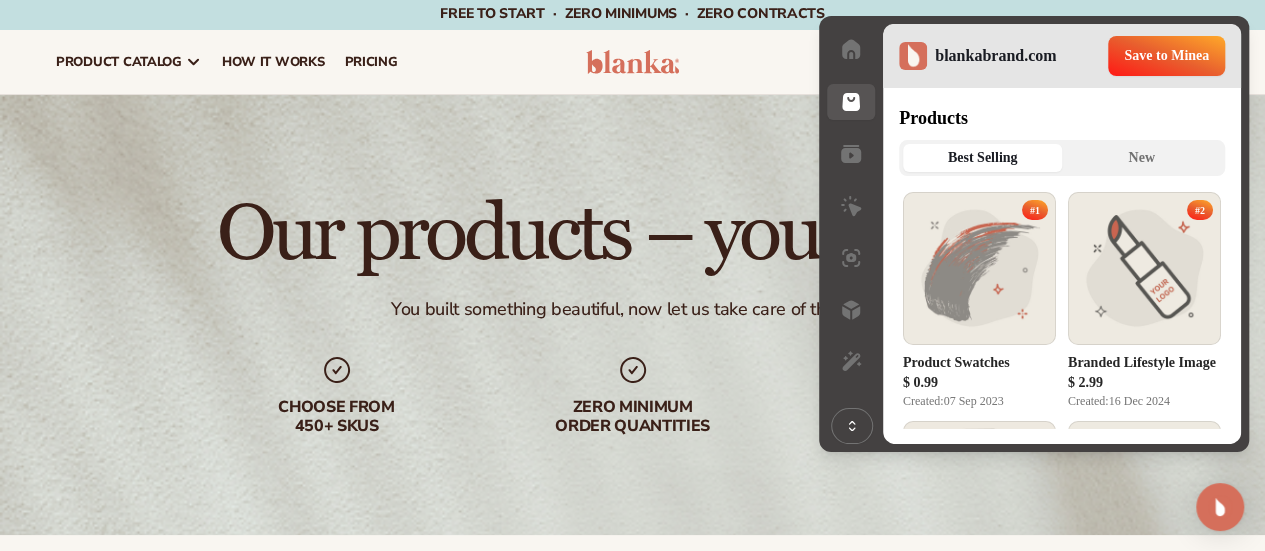 click on "Products Best Selling New # 1 Product Swatches $   0.99 Created:  07 Sep 2023 # 2 Branded Lifestyle Image $   2.99 Created:  16 Dec 2024 # 3 Branded product swatches $   1.99 Created:  22 Aug 2024 # 4 Insert card printing $   75.00 Created:  07 Sep 2023 # 5 Website Hero Image $   5.00 Created:  10 Feb 2025 # 6 Logo trace $   100.00 Created:  27 Aug 2023 # 7 Logo design $   500.00 Created:  27 Aug 2023 # 8 Foundation Color Quiz $   199.00 Created:  07 Sep 2023 # 9 Color Match Quiz $   199.00 Created:  07 Sep 2023 # 10 BB Cream Color Quiz $   99.00 Created:  07 Sep 2023 # 11 Insert card design $   500.00 Created:  27 Aug 2023 # 12 Branded catalog $   500.00 Created:  27 Aug 2023 # 13 Tinted Moisturizer Color Quiz $   99.00 Created:  19 Sep 2024 # 14 Color Match Quiz $   199.00 Created:  07 Sep 2023 # 15 Cosmetics Products | Pre-Built Shopify Dropshipping Store $   949.00 Created:  29 Nov 2024 # 16 Hyaluronic Moisturizer $   27.90 Created:  20 Mar 2025" at bounding box center [1062, 266] 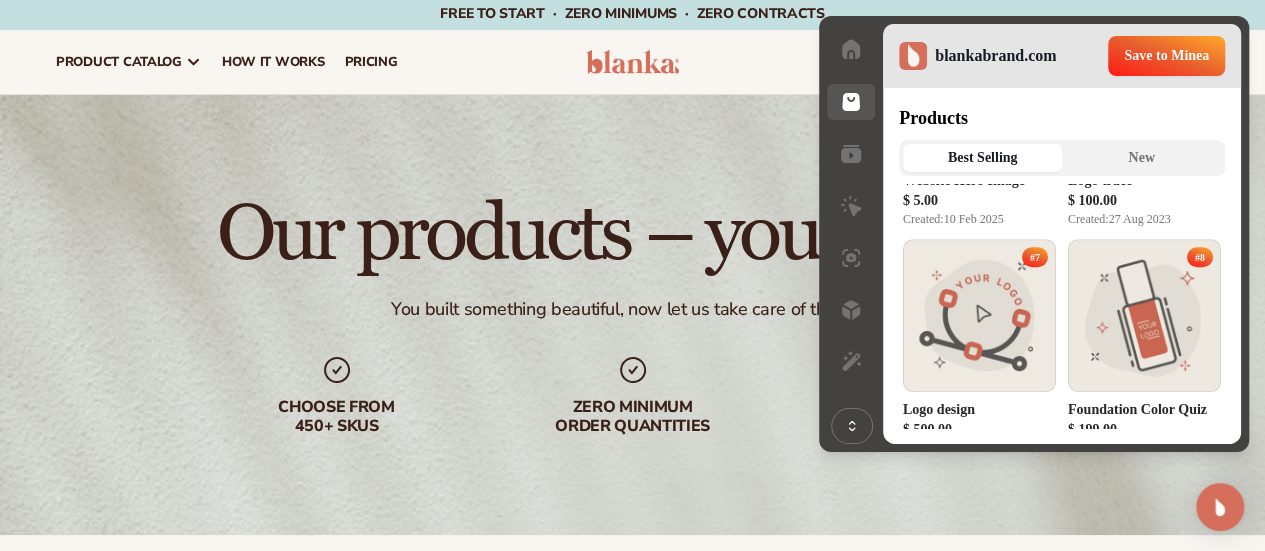 scroll, scrollTop: 854, scrollLeft: 0, axis: vertical 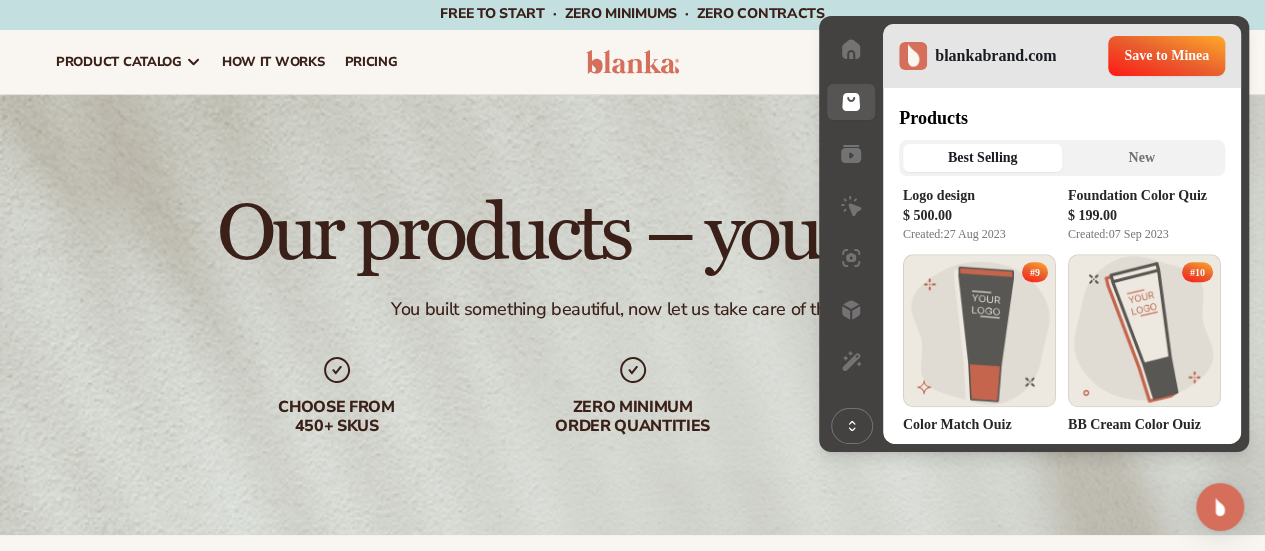 click on "Products Best Selling New # 1 Product Swatches $   0.99 Created:  07 Sep 2023 # 2 Branded Lifestyle Image $   2.99 Created:  16 Dec 2024 # 3 Branded product swatches $   1.99 Created:  22 Aug 2024 # 4 Insert card printing $   75.00 Created:  07 Sep 2023 # 5 Website Hero Image $   5.00 Created:  10 Feb 2025 # 6 Logo trace $   100.00 Created:  27 Aug 2023 # 7 Logo design $   500.00 Created:  27 Aug 2023 # 8 Foundation Color Quiz $   199.00 Created:  07 Sep 2023 # 9 Color Match Quiz $   199.00 Created:  07 Sep 2023 # 10 BB Cream Color Quiz $   99.00 Created:  07 Sep 2023 # 11 Insert card design $   500.00 Created:  27 Aug 2023 # 12 Branded catalog $   500.00 Created:  27 Aug 2023 # 13 Tinted Moisturizer Color Quiz $   99.00 Created:  19 Sep 2024 # 14 Color Match Quiz $   199.00 Created:  07 Sep 2023 # 15 Cosmetics Products | Pre-Built Shopify Dropshipping Store $   949.00 Created:  29 Nov 2024 # 16 Hyaluronic Moisturizer $   27.90 Created:  20 Mar 2025" at bounding box center [1062, 266] 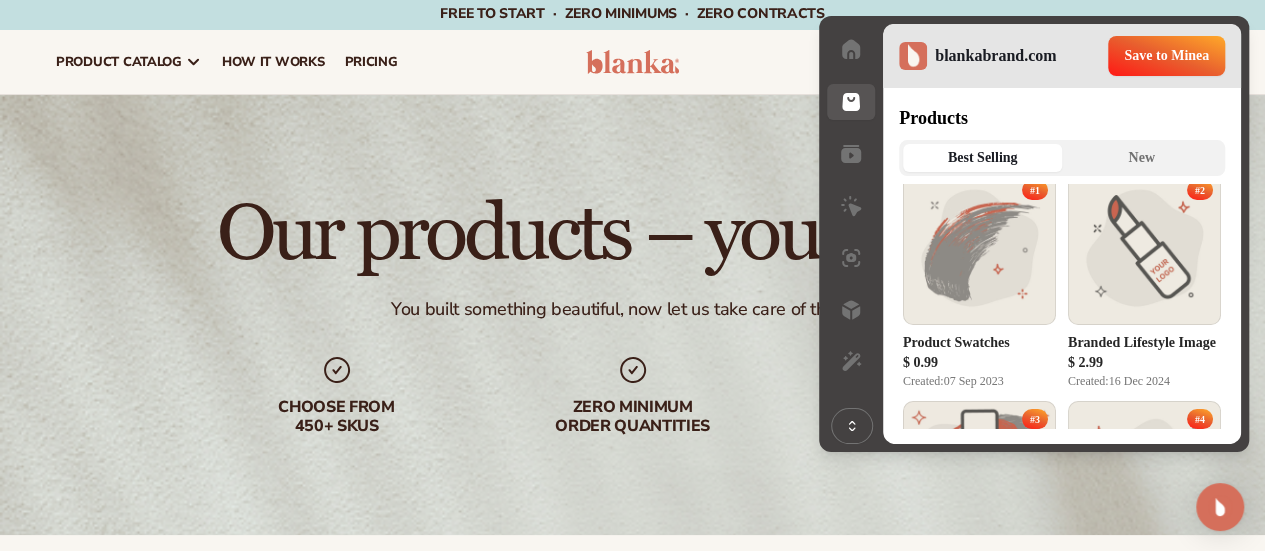 scroll, scrollTop: 0, scrollLeft: 0, axis: both 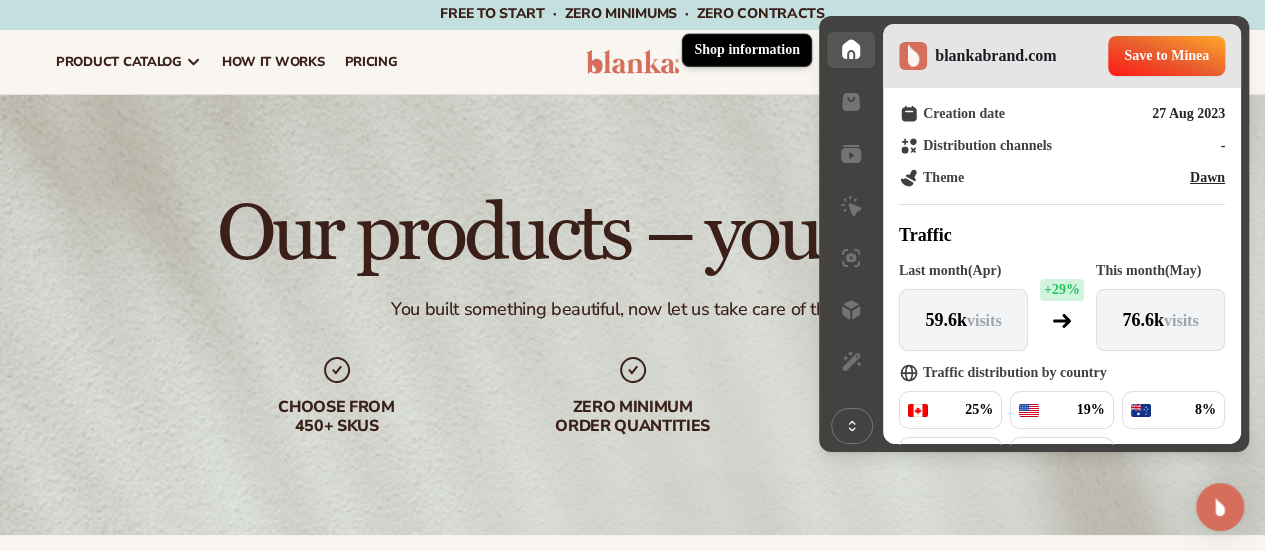 click 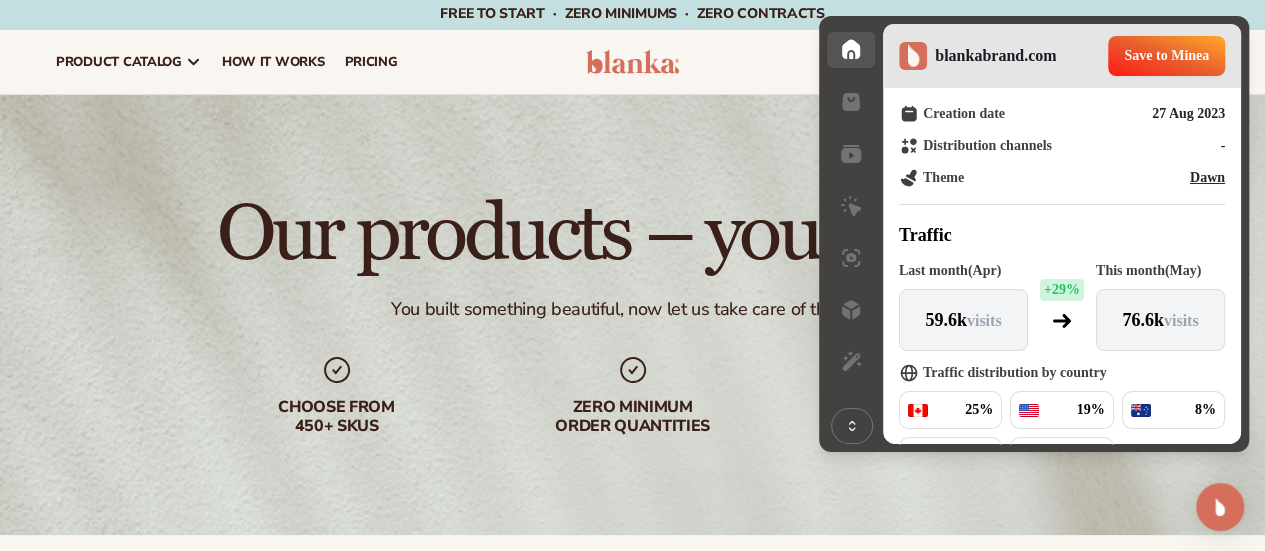 click on "Creation date 27 Aug 2023 Distribution channels - Theme Dawn" at bounding box center (1062, 146) 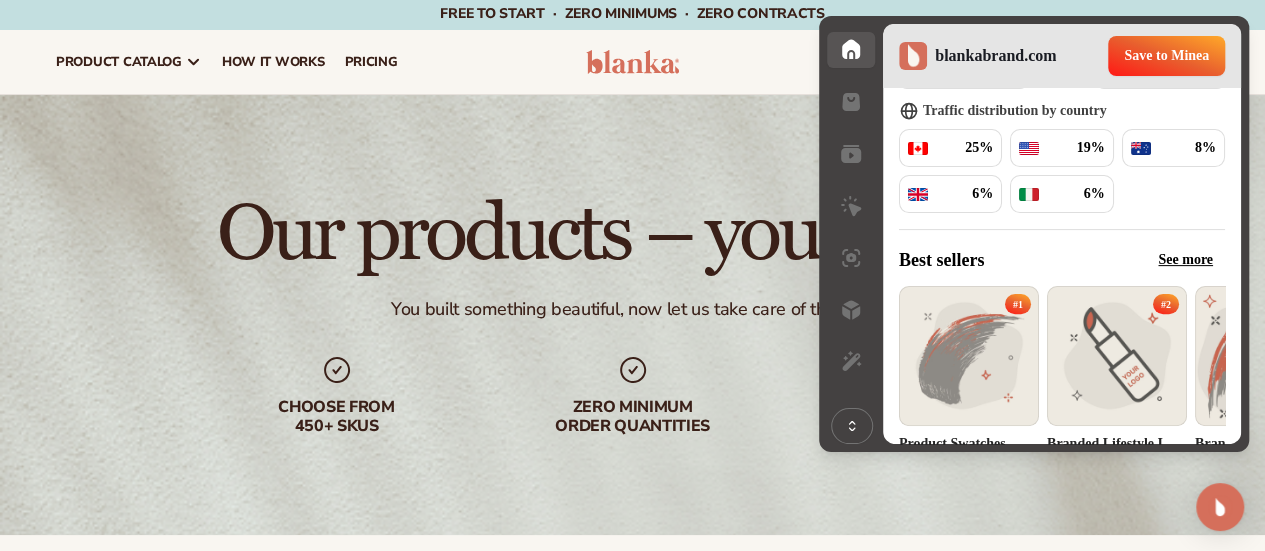 scroll, scrollTop: 0, scrollLeft: 0, axis: both 